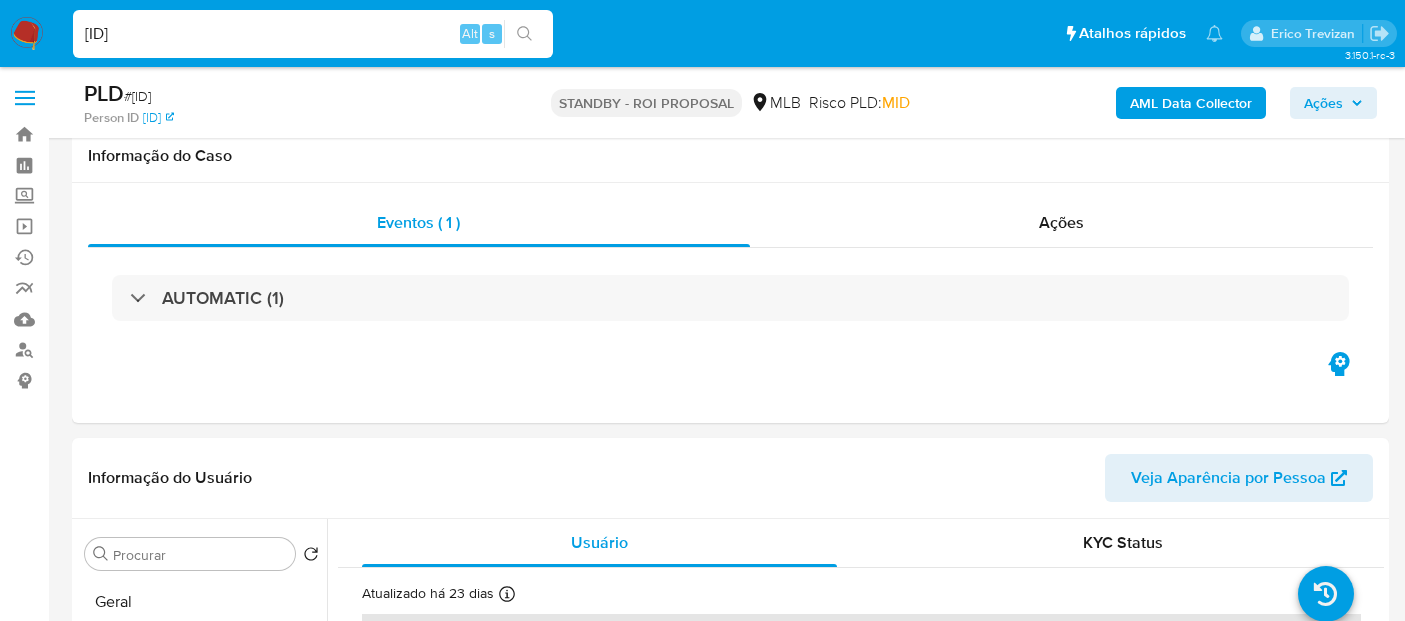 select on "10" 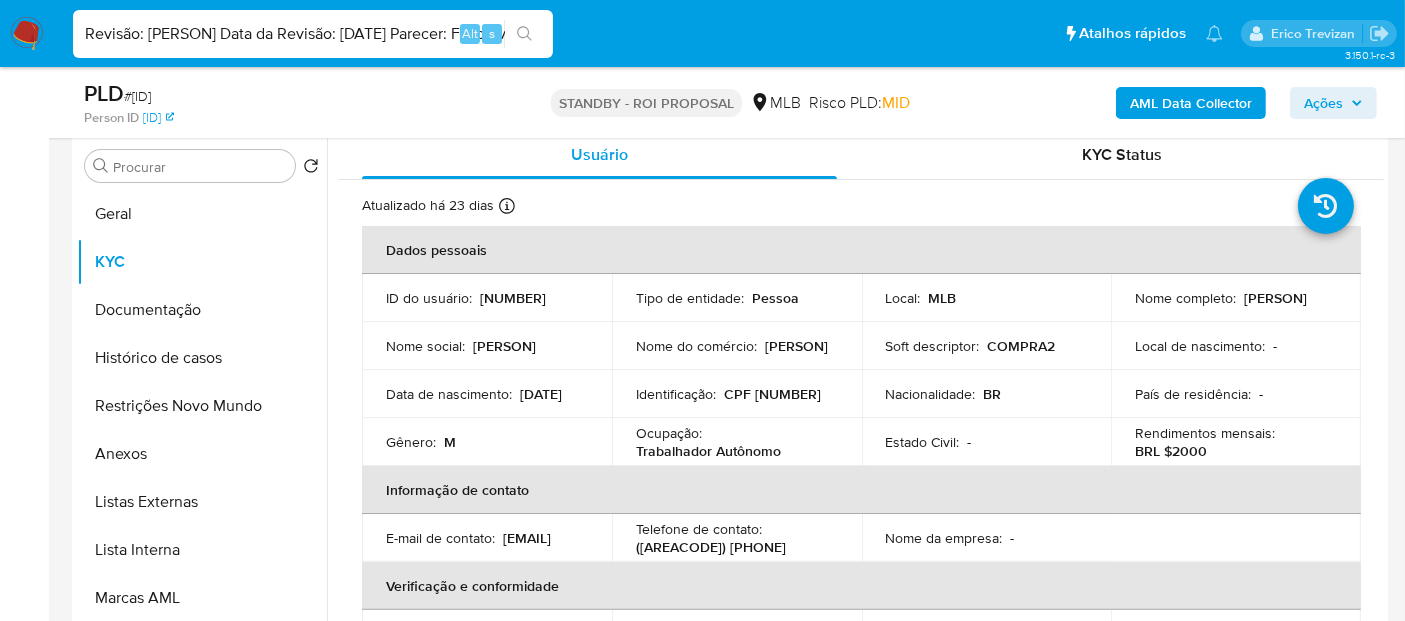 scroll, scrollTop: 0, scrollLeft: 462, axis: horizontal 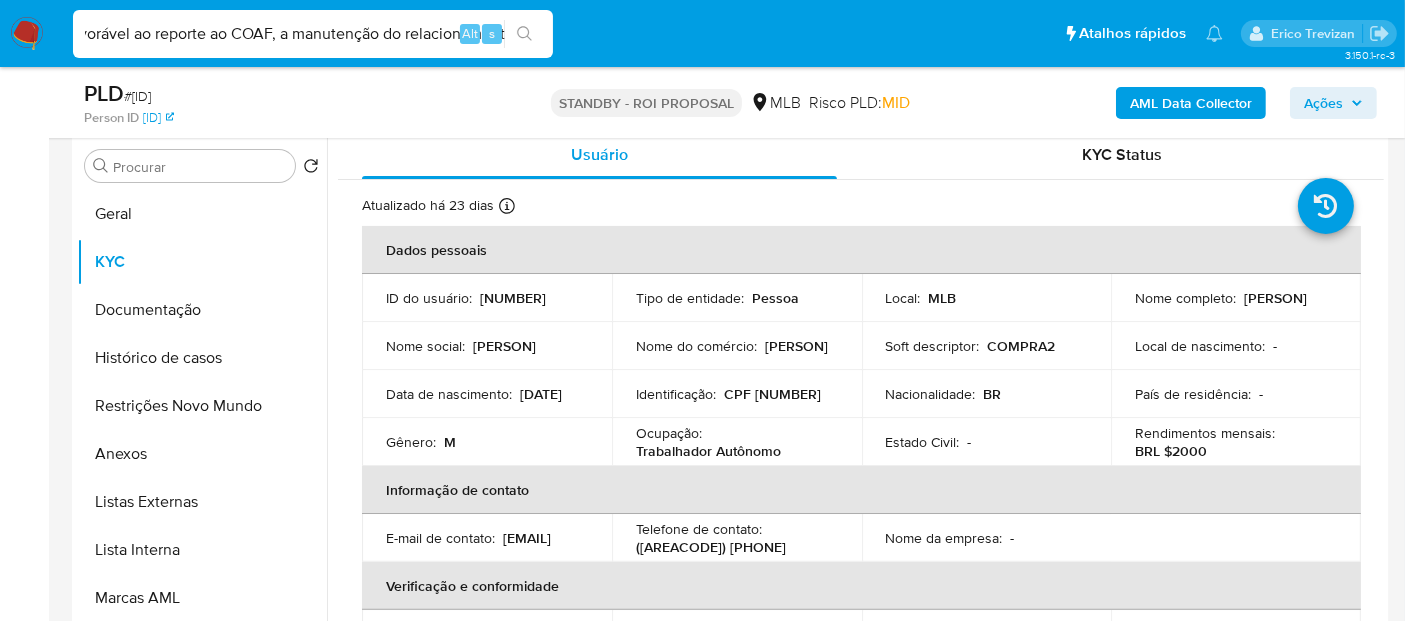 type on "Revisão: [PERSON] Data da Revisão: [DATE] Parecer: Favorável ao reporte ao COAF, a manutenção do relacionament" 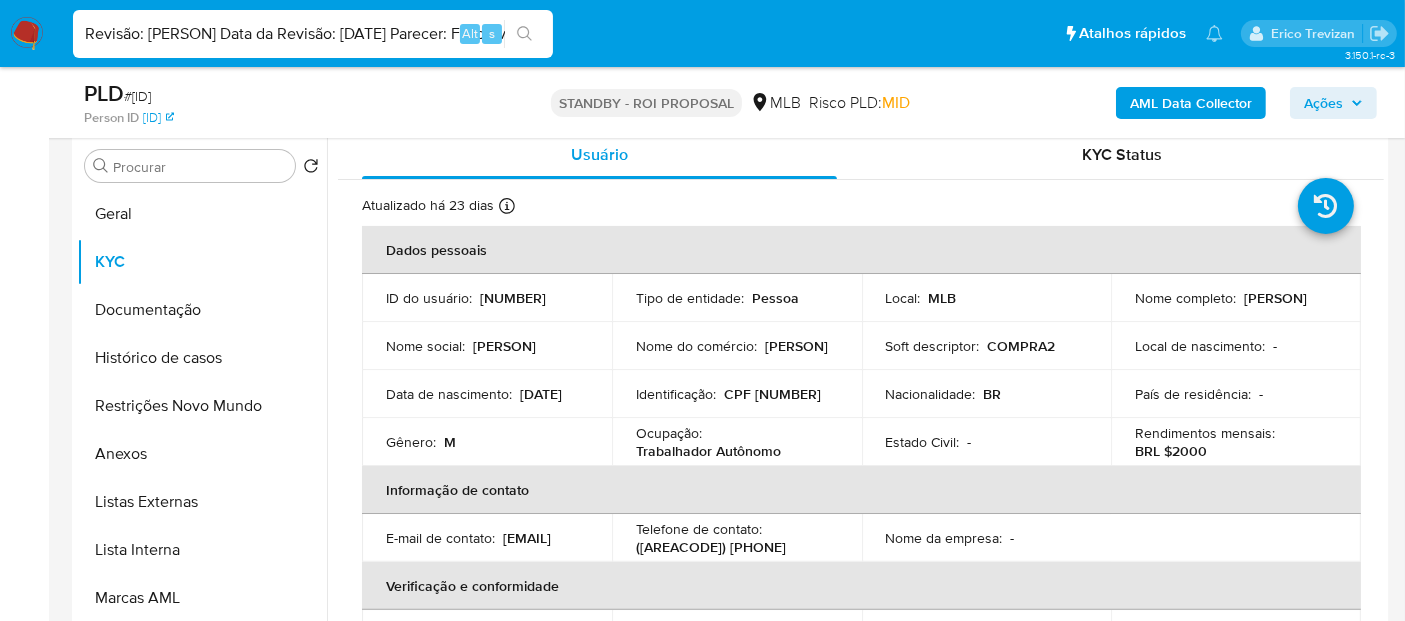 scroll, scrollTop: 0, scrollLeft: 462, axis: horizontal 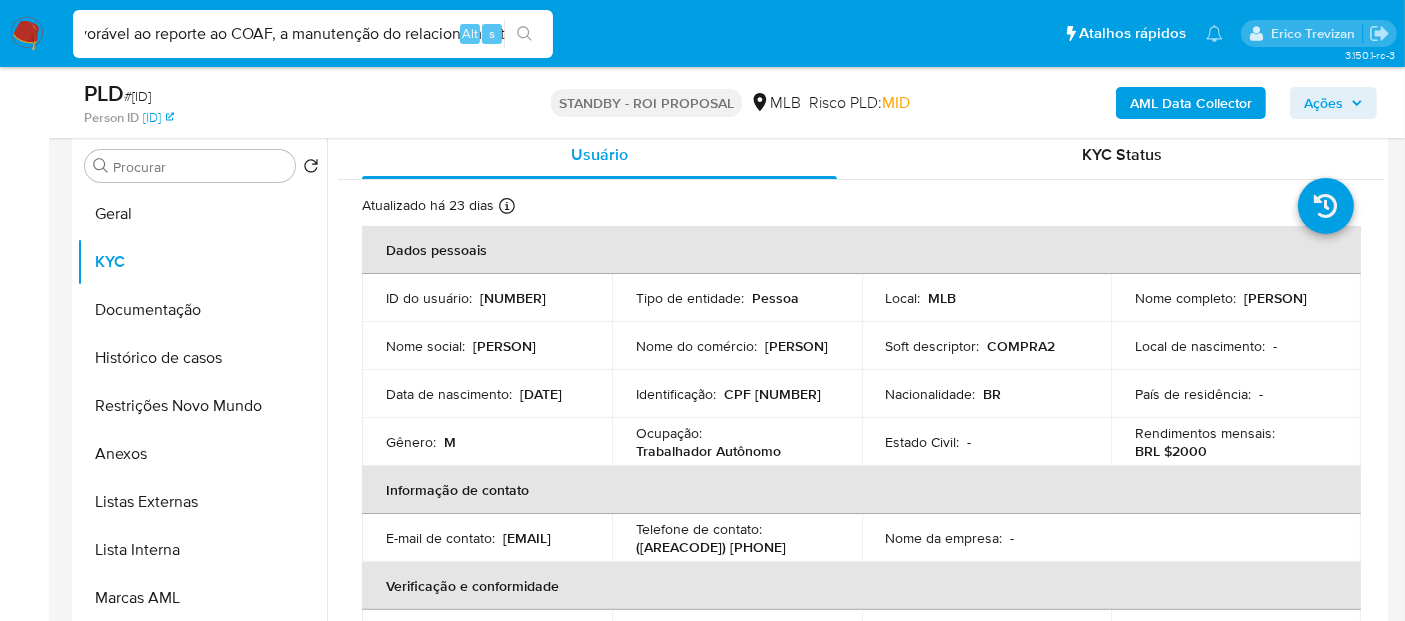 drag, startPoint x: 81, startPoint y: 37, endPoint x: 1001, endPoint y: 118, distance: 923.5589 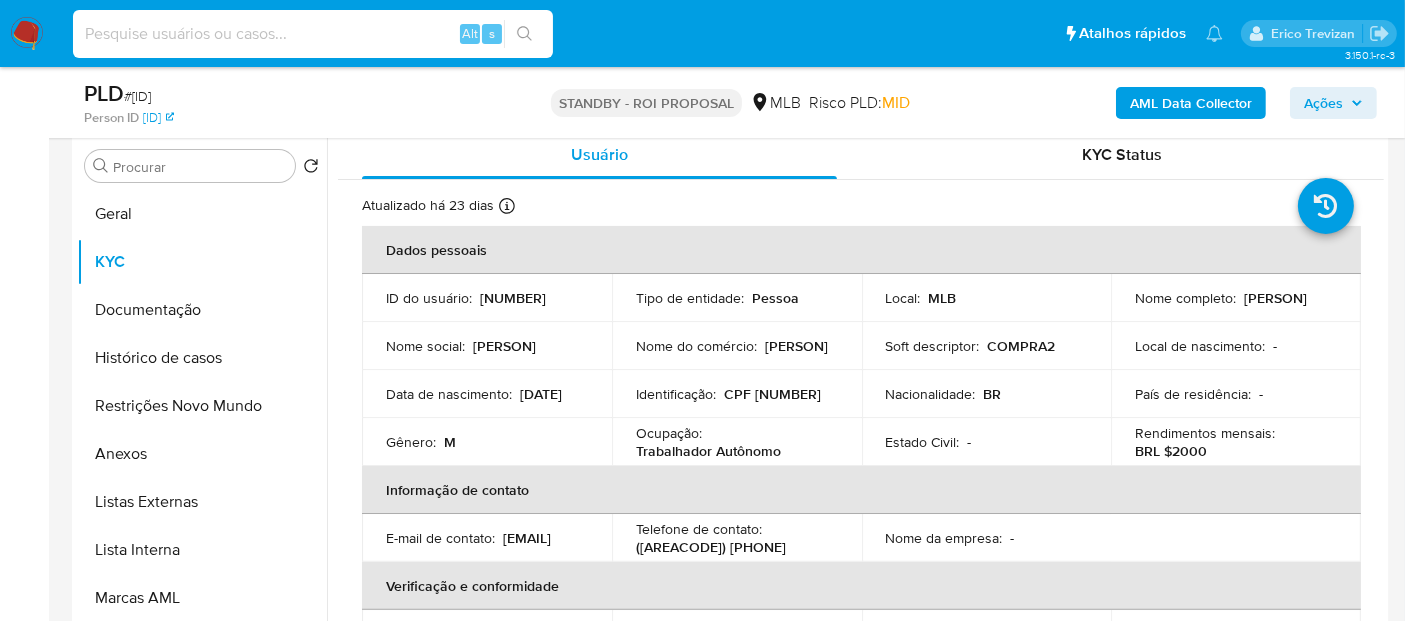 scroll, scrollTop: 0, scrollLeft: 0, axis: both 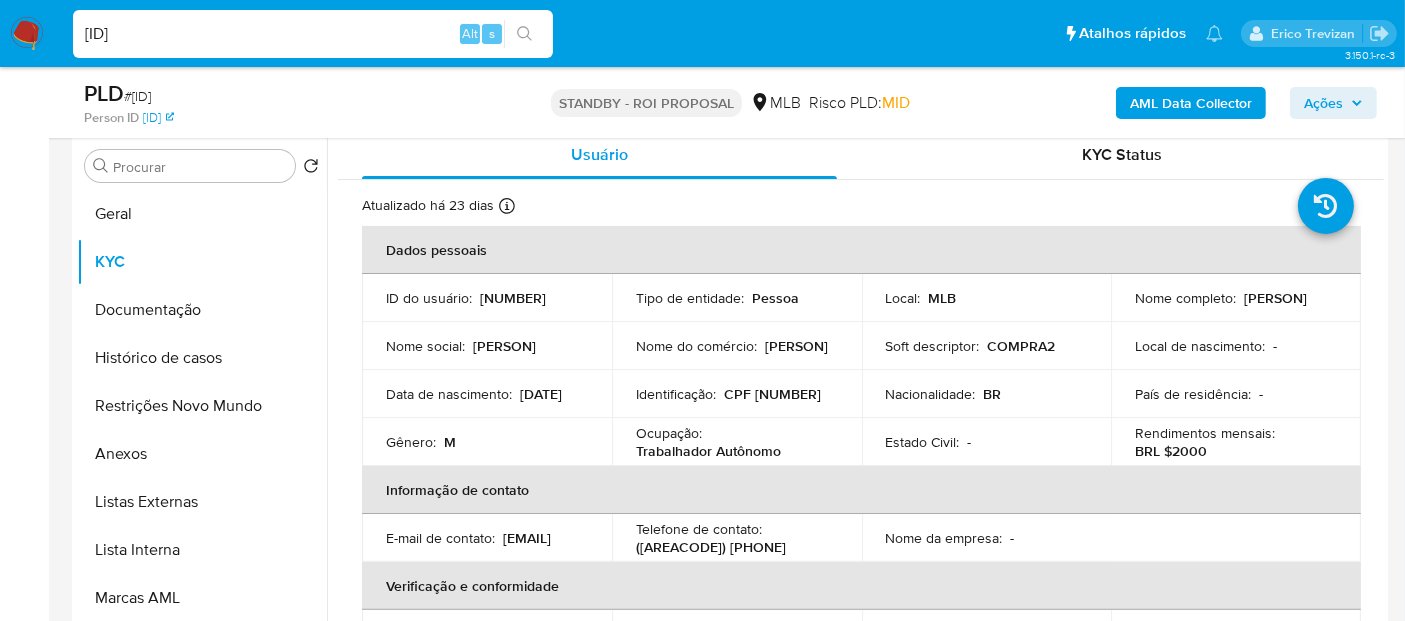 type on "[ID]" 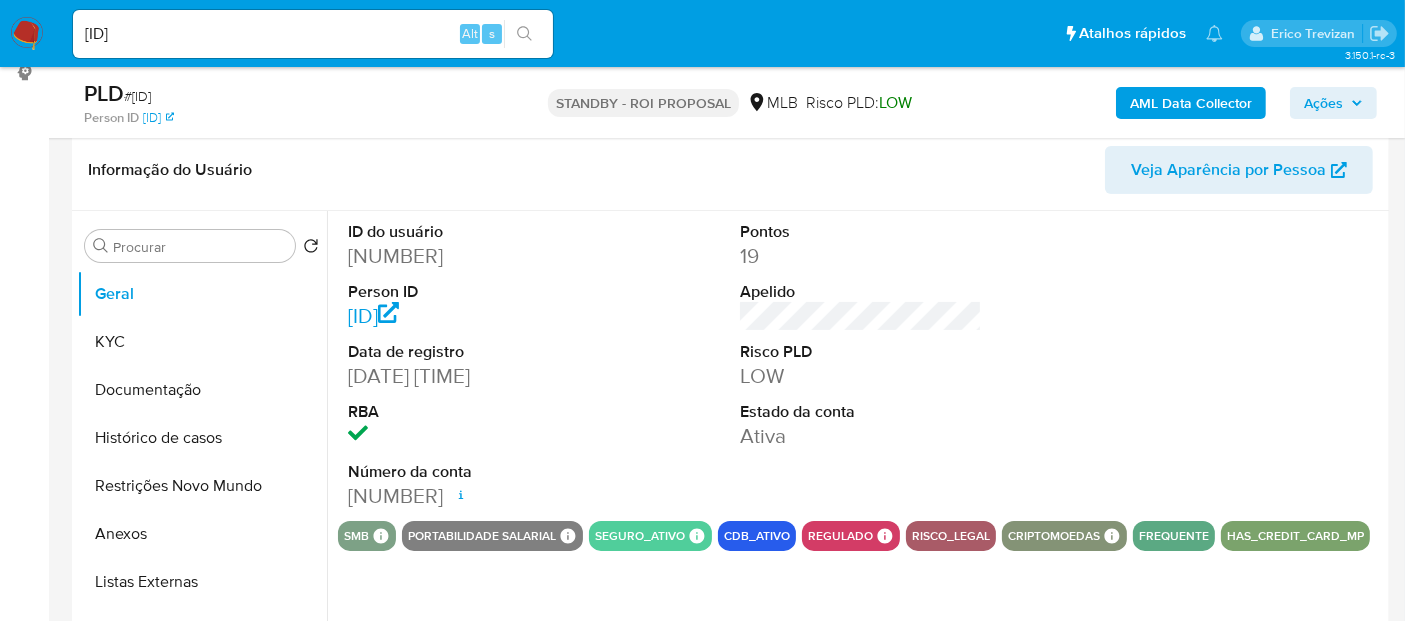 scroll, scrollTop: 333, scrollLeft: 0, axis: vertical 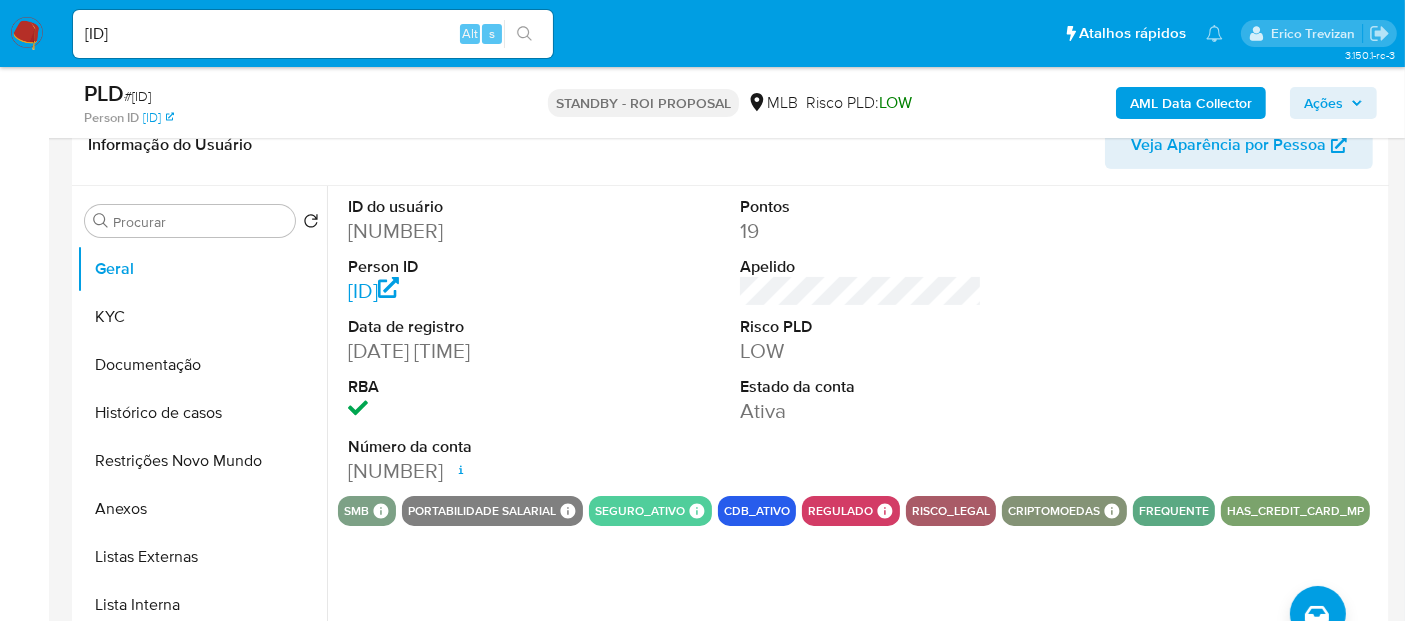 select on "10" 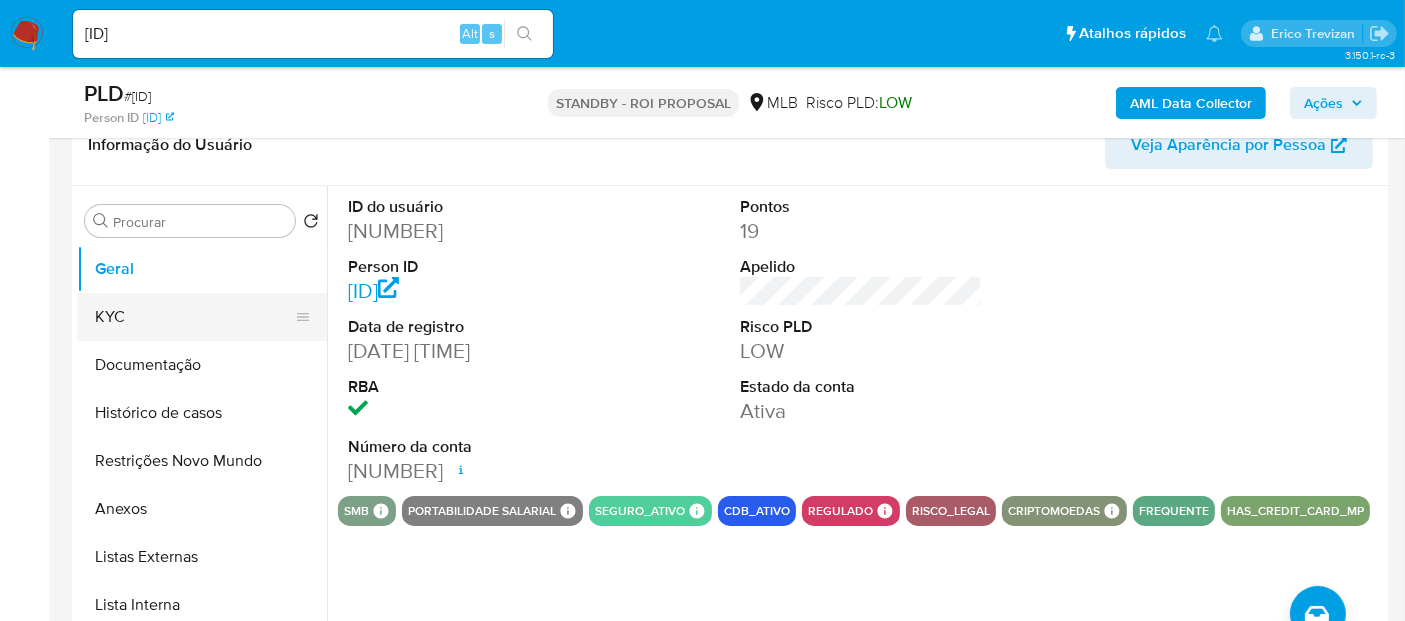 click on "KYC" at bounding box center (194, 317) 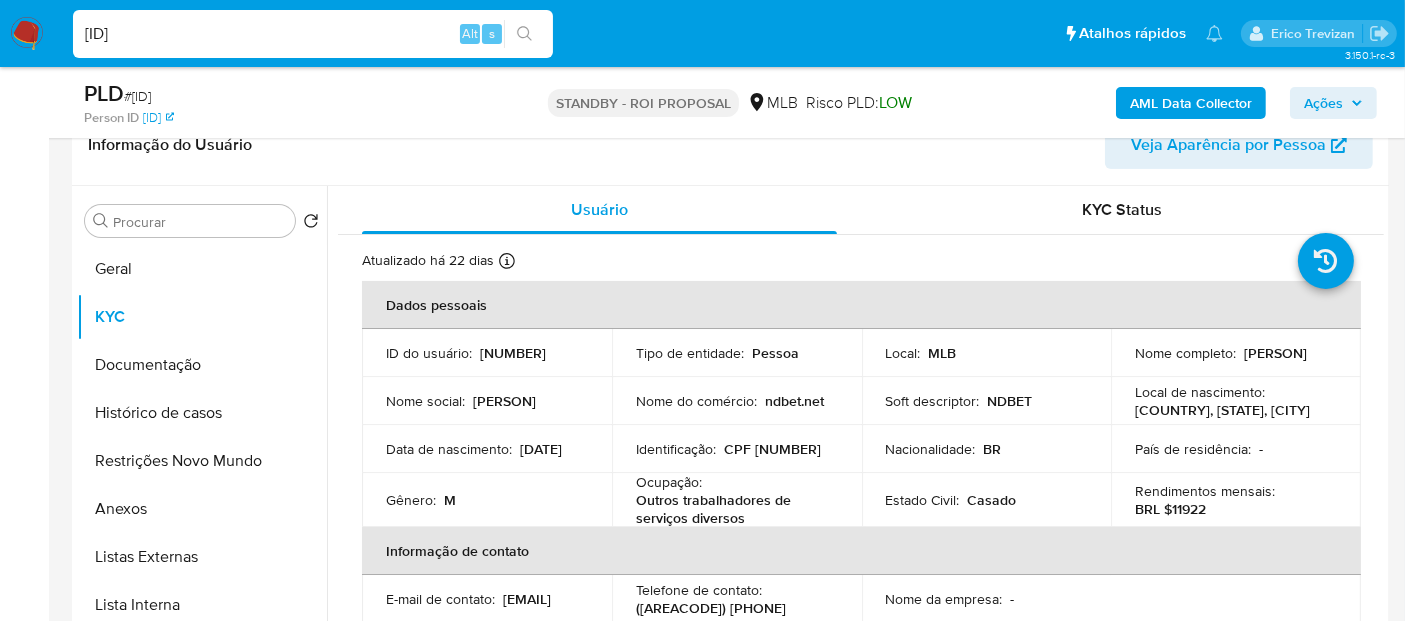 drag, startPoint x: 325, startPoint y: 33, endPoint x: 0, endPoint y: 38, distance: 325.03845 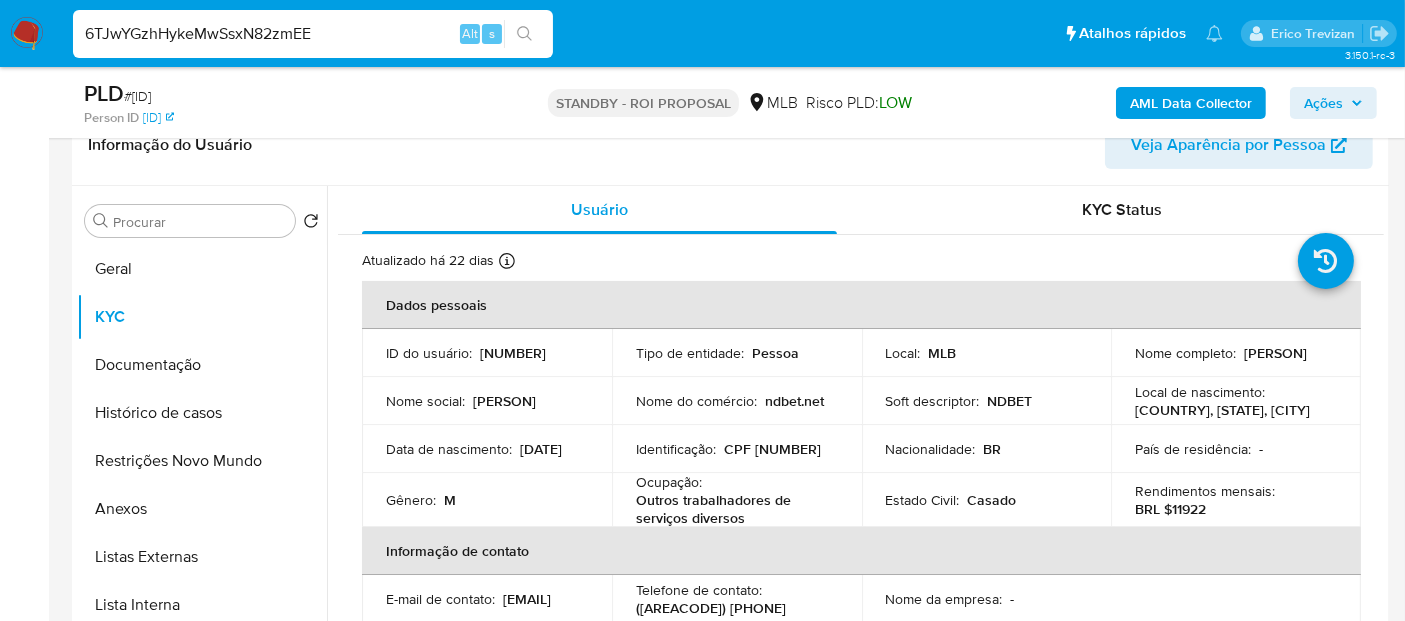 type on "6TJwYGzhHykeMwSsxN82zmEE" 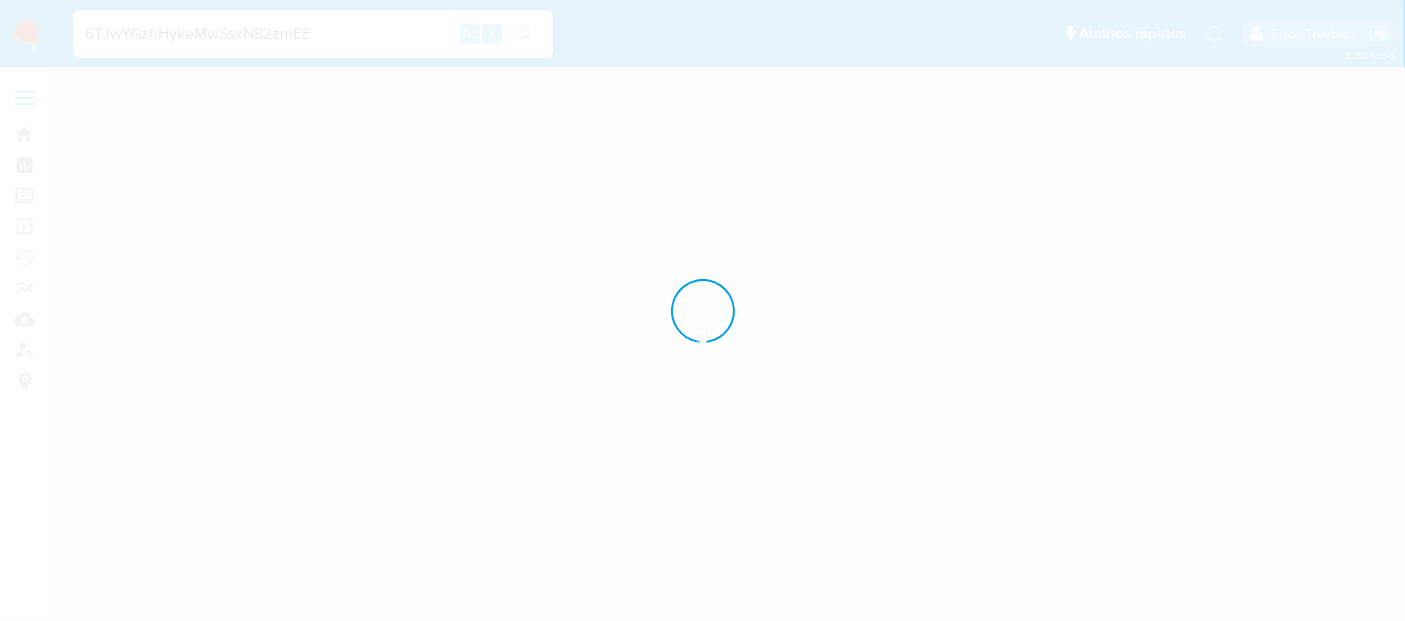 scroll, scrollTop: 0, scrollLeft: 0, axis: both 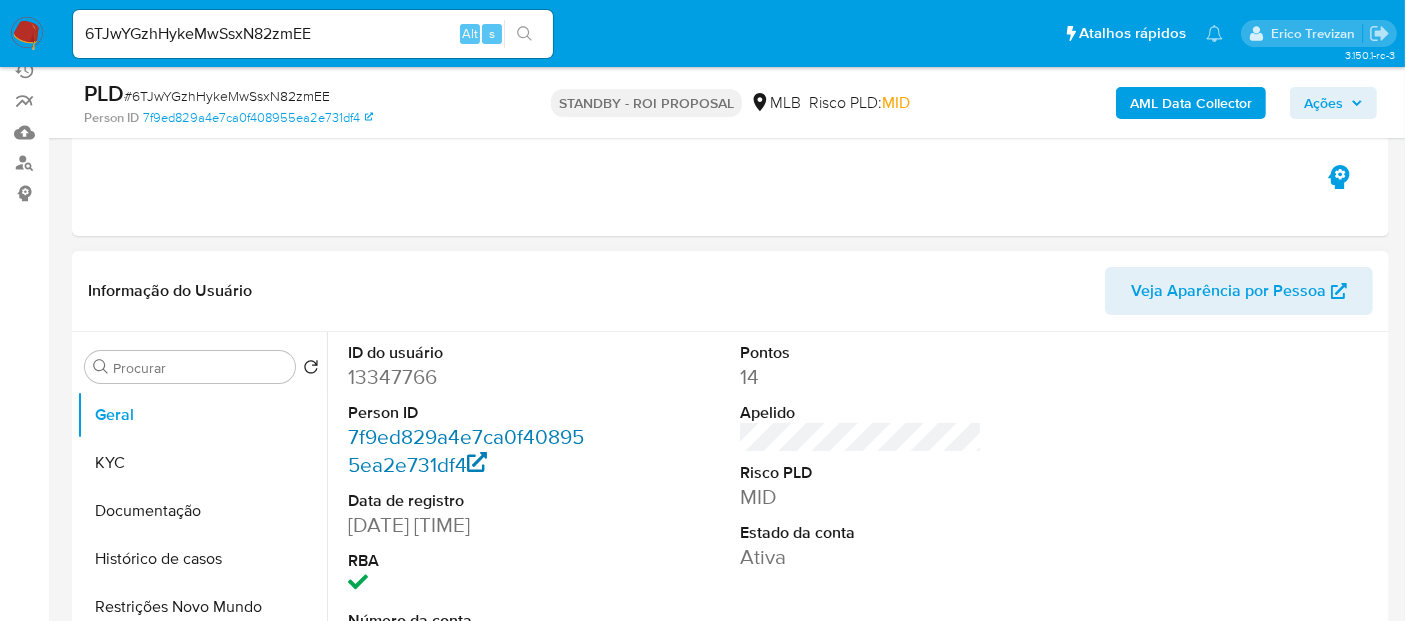 select on "10" 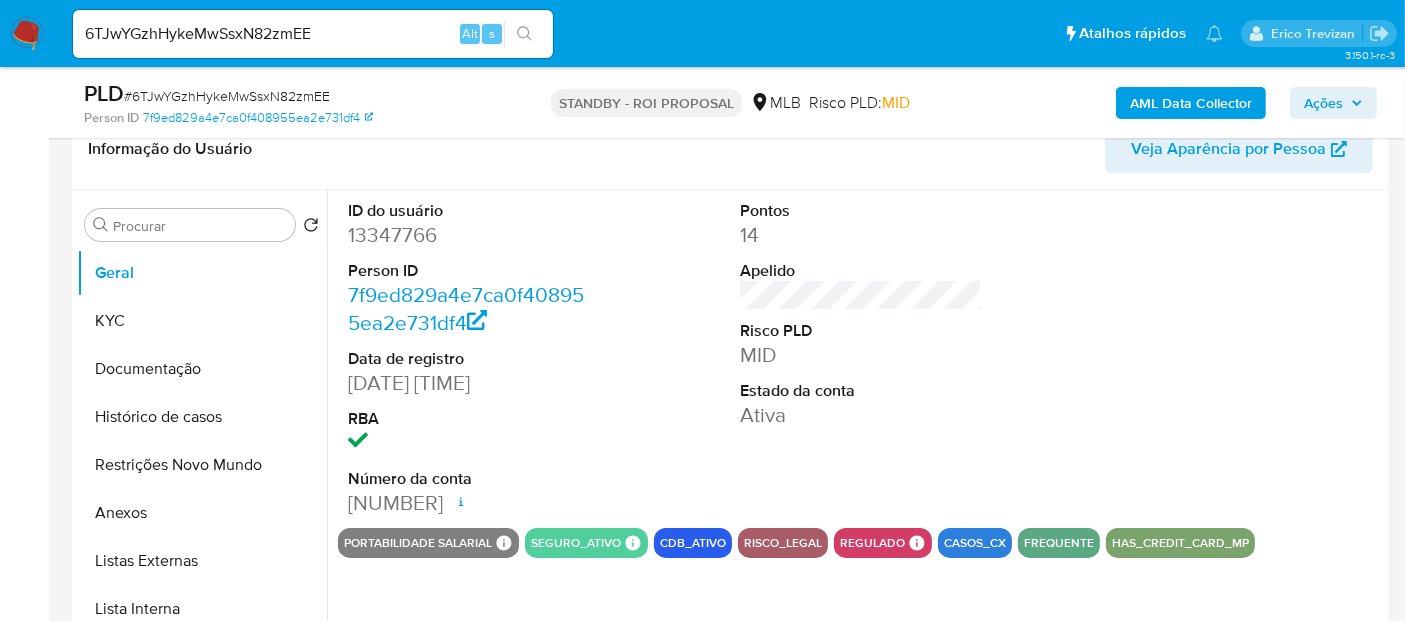 scroll, scrollTop: 333, scrollLeft: 0, axis: vertical 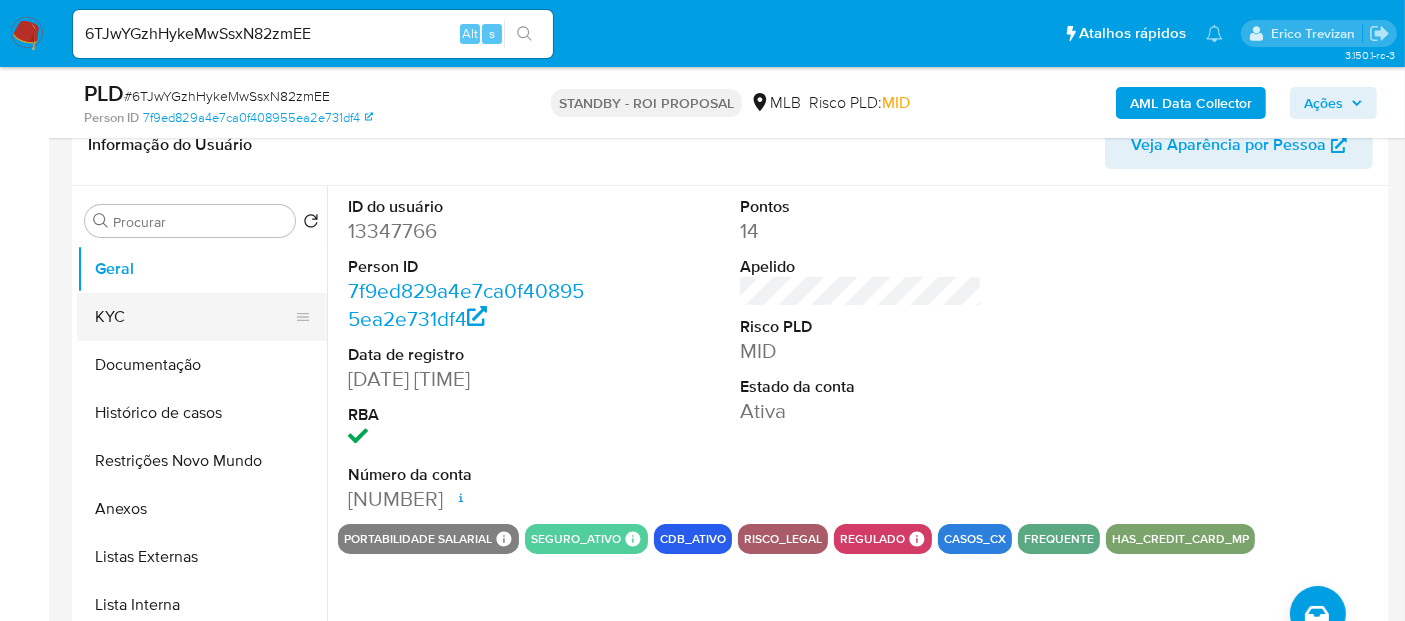 click on "KYC" at bounding box center [194, 317] 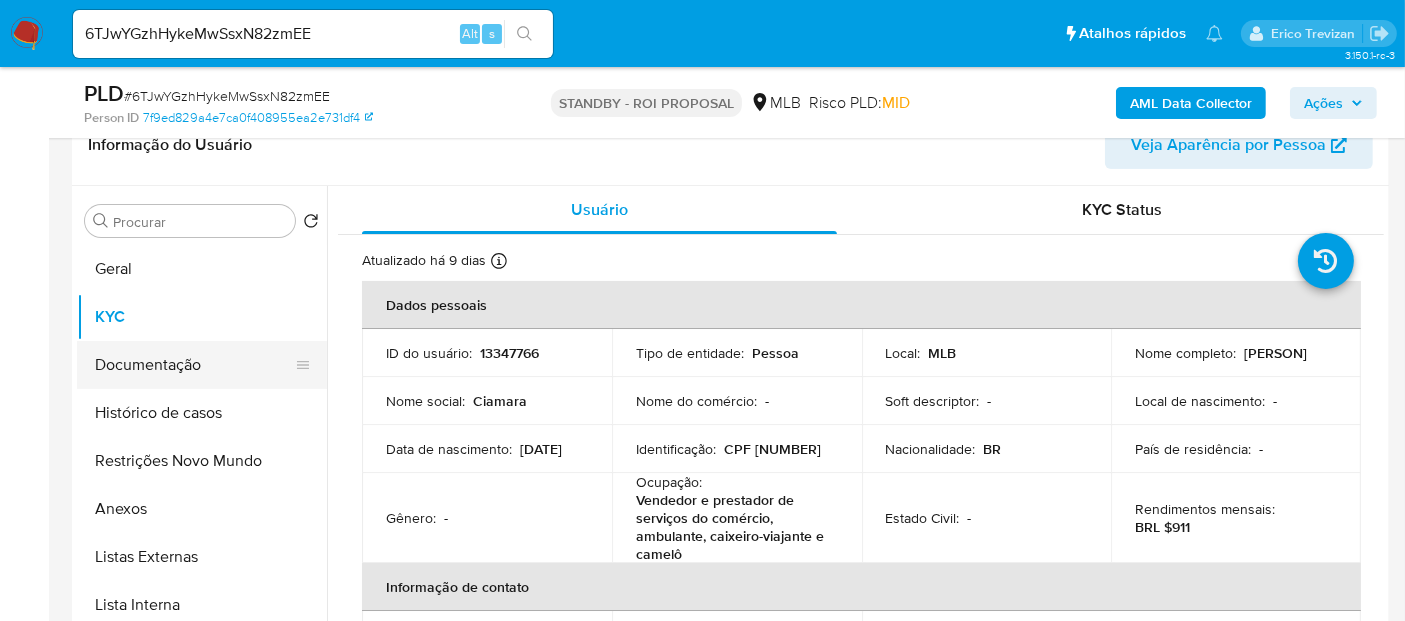 click on "Documentação" at bounding box center (194, 365) 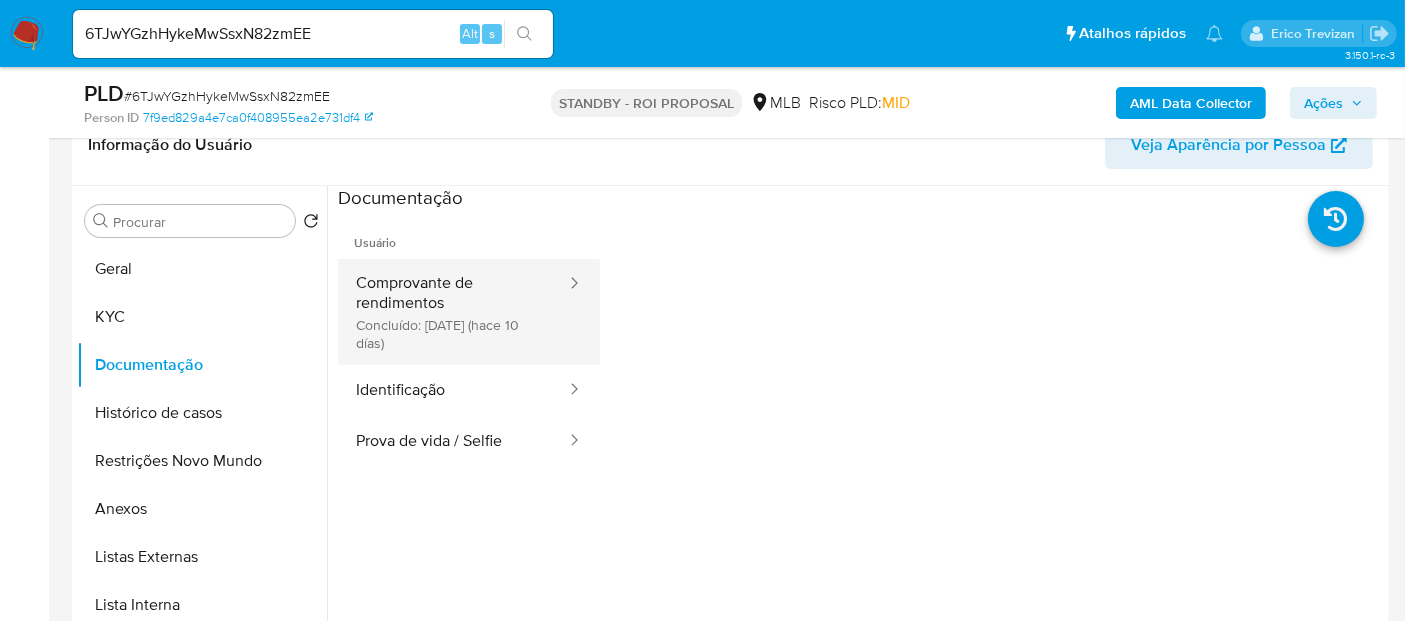 click on "Comprovante de rendimentos Concluído: [DATE] (hace [DAYS] días)" at bounding box center [453, 312] 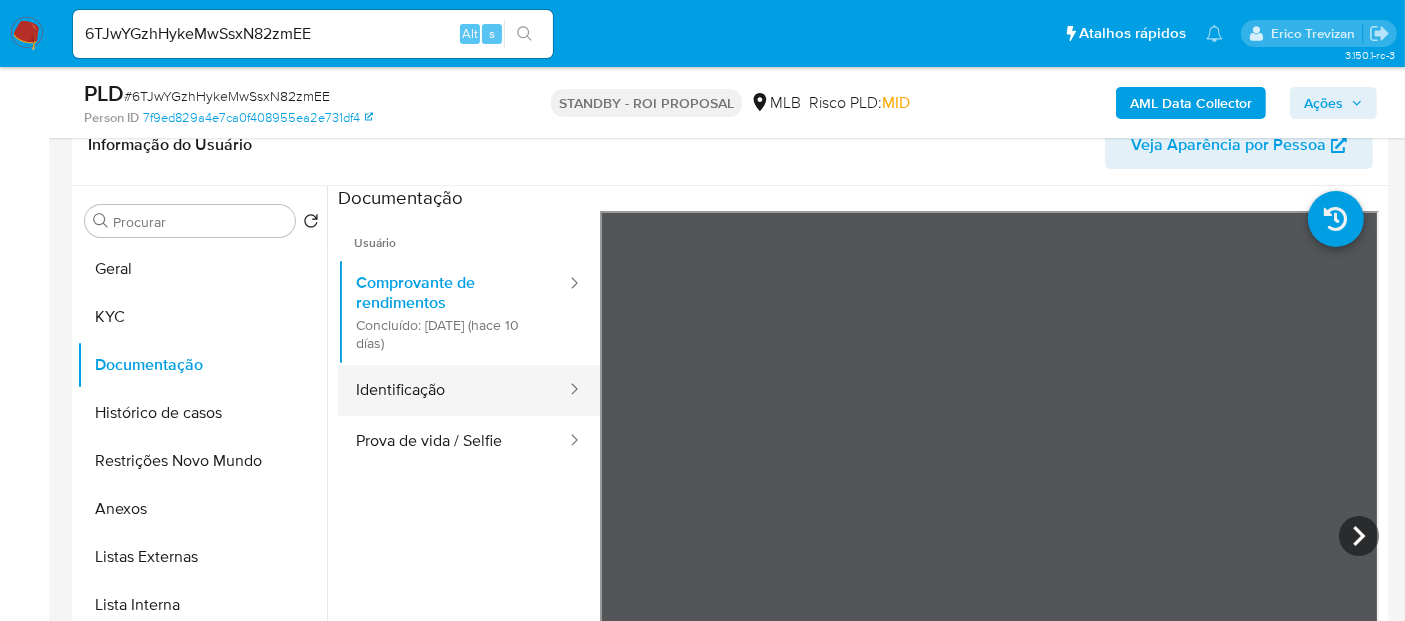 click on "Identificação" at bounding box center [453, 390] 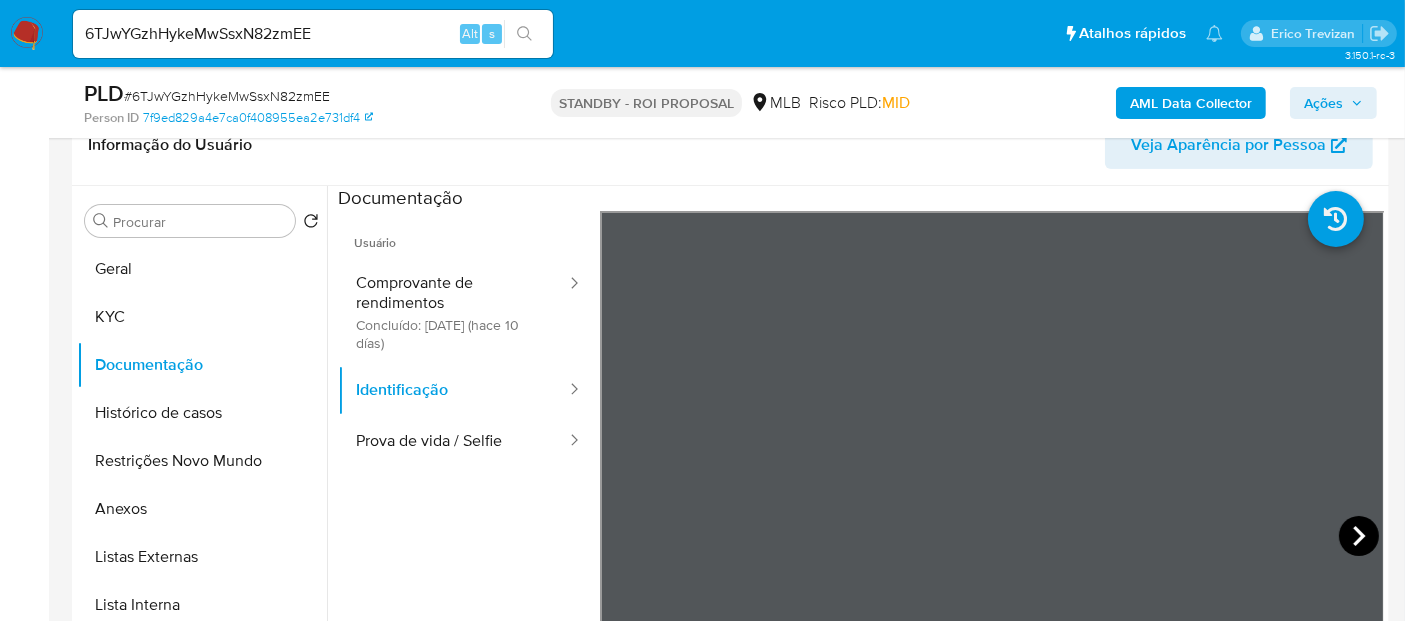 click 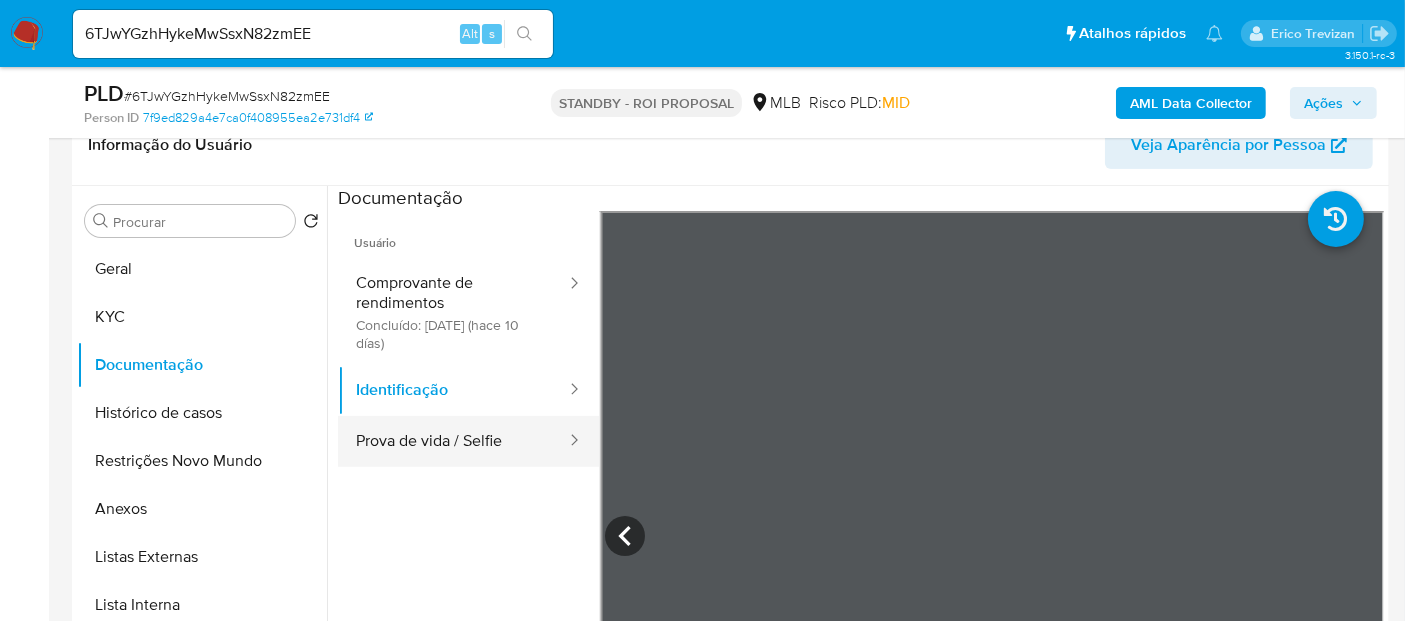 click on "Prova de vida / Selfie" at bounding box center [453, 441] 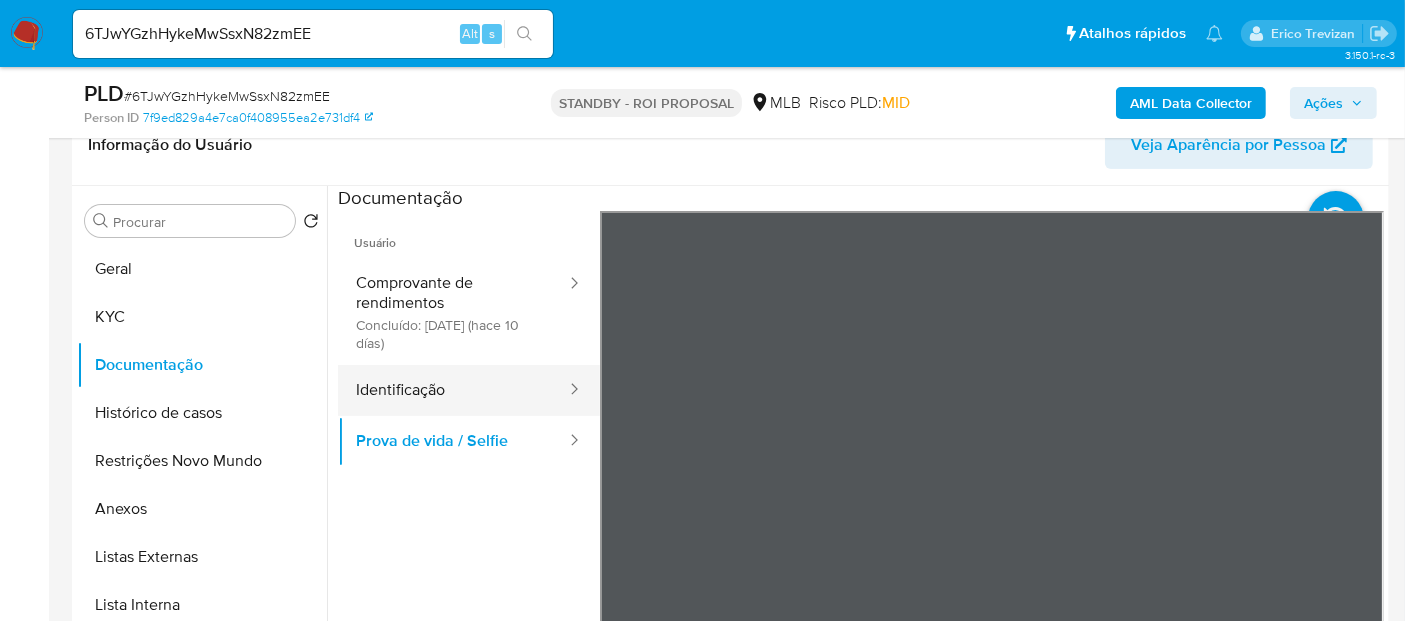 click on "Identificação" at bounding box center [453, 390] 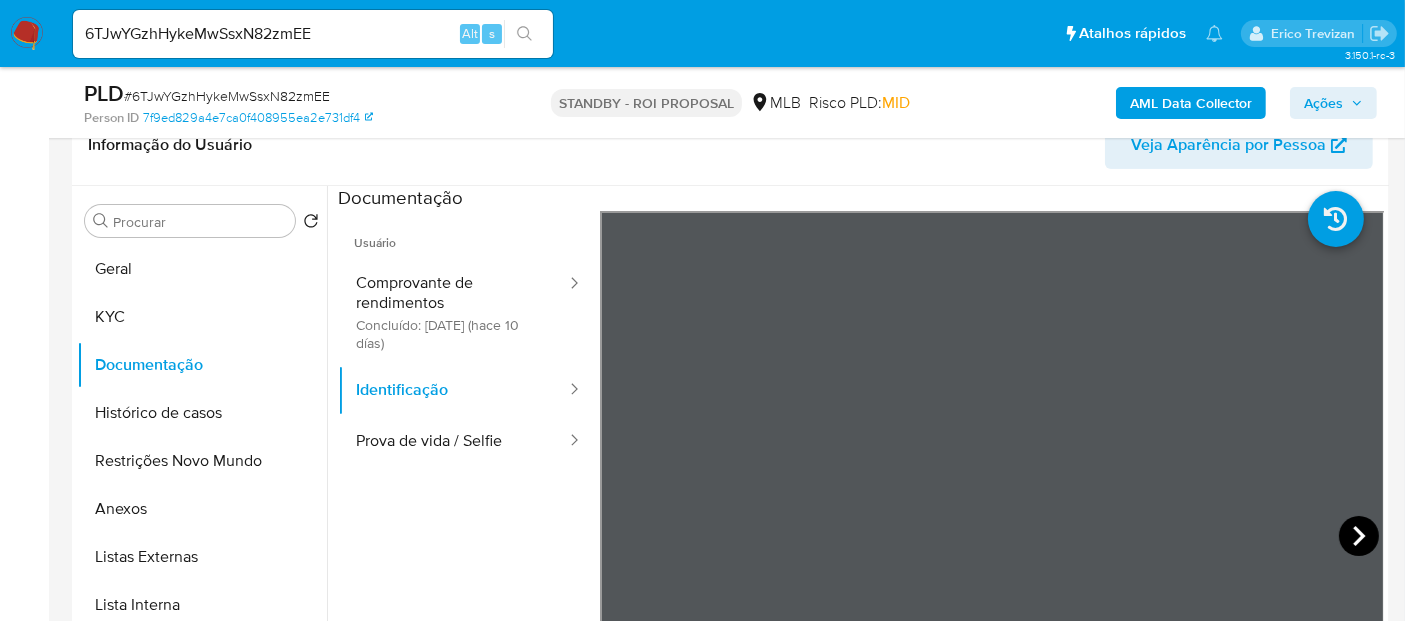 click 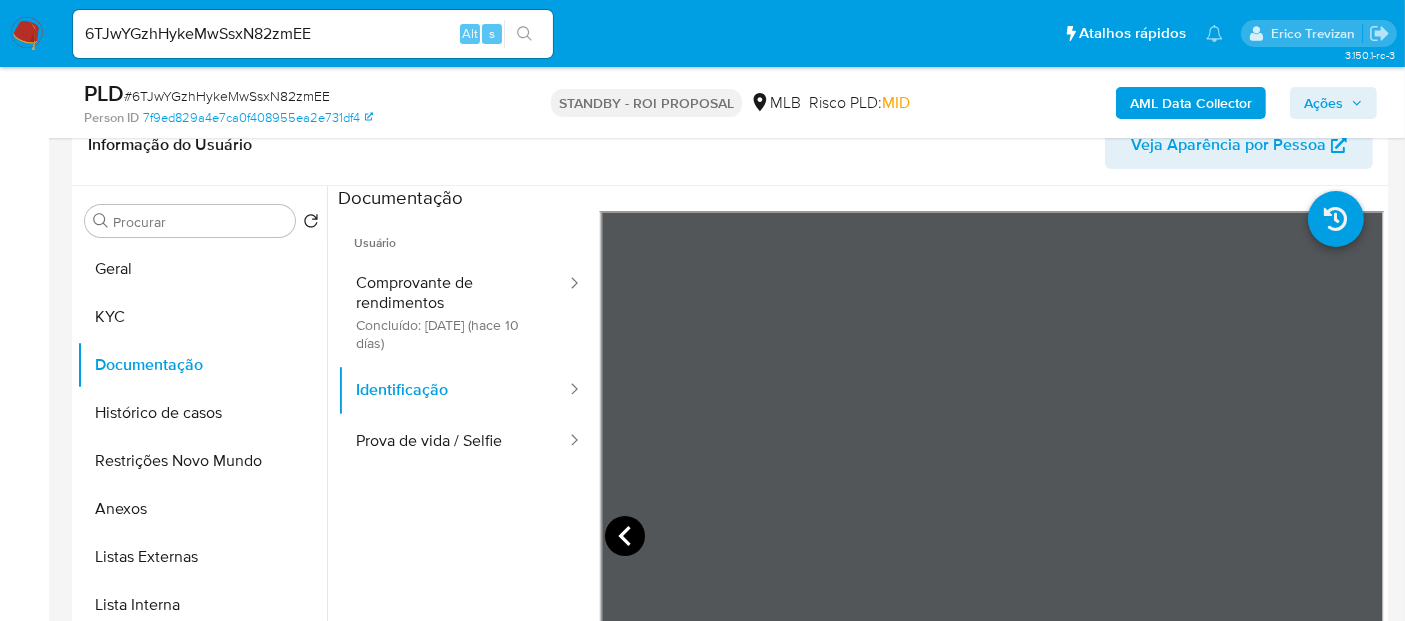 click 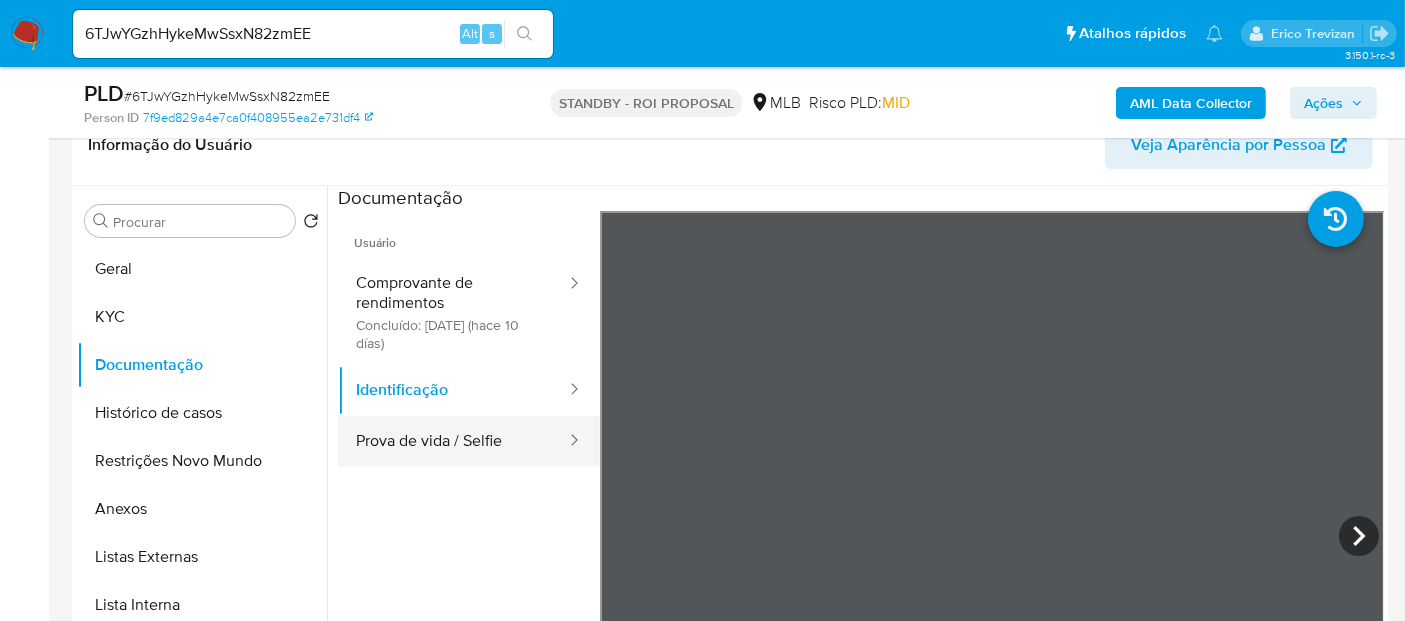 click on "Prova de vida / Selfie" at bounding box center (453, 441) 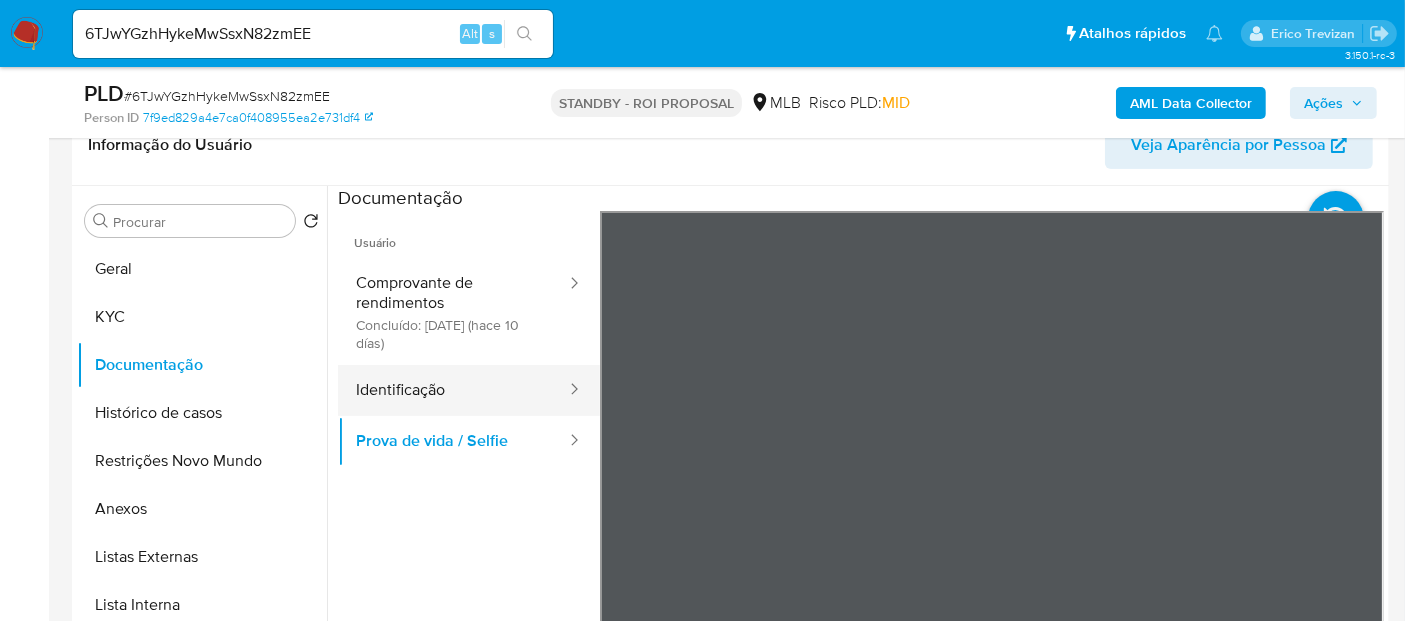 click on "Identificação" at bounding box center (453, 390) 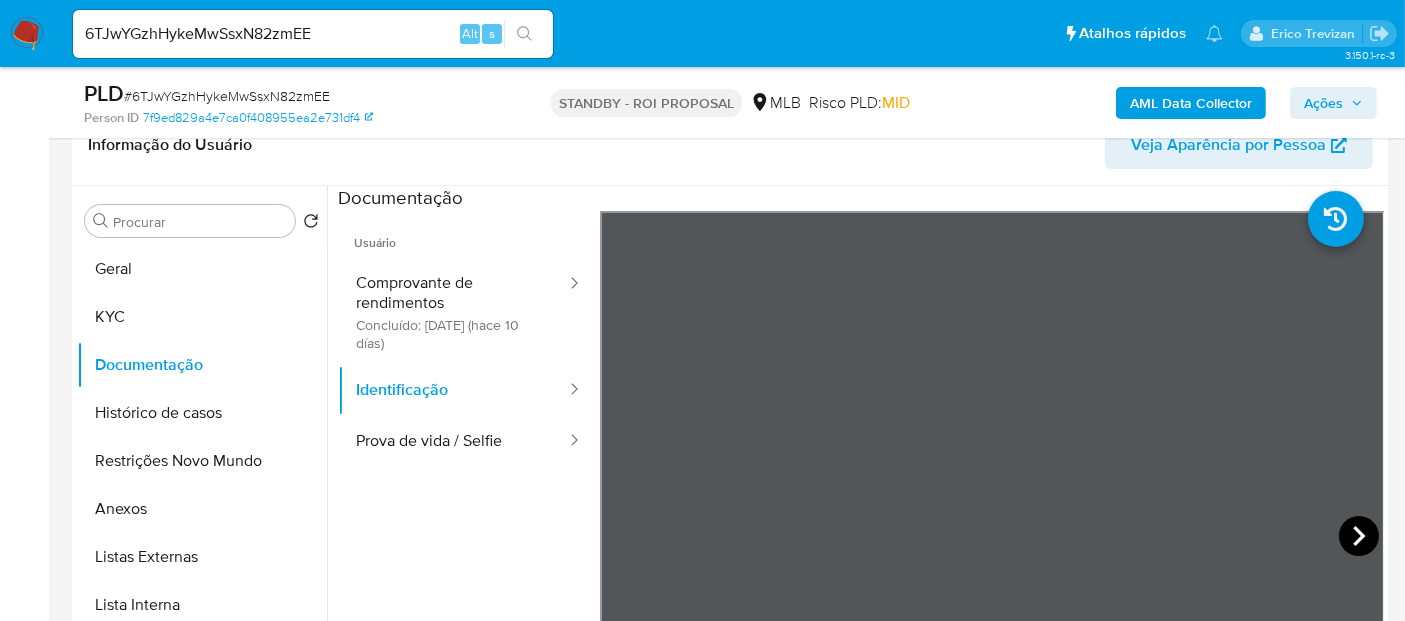 click 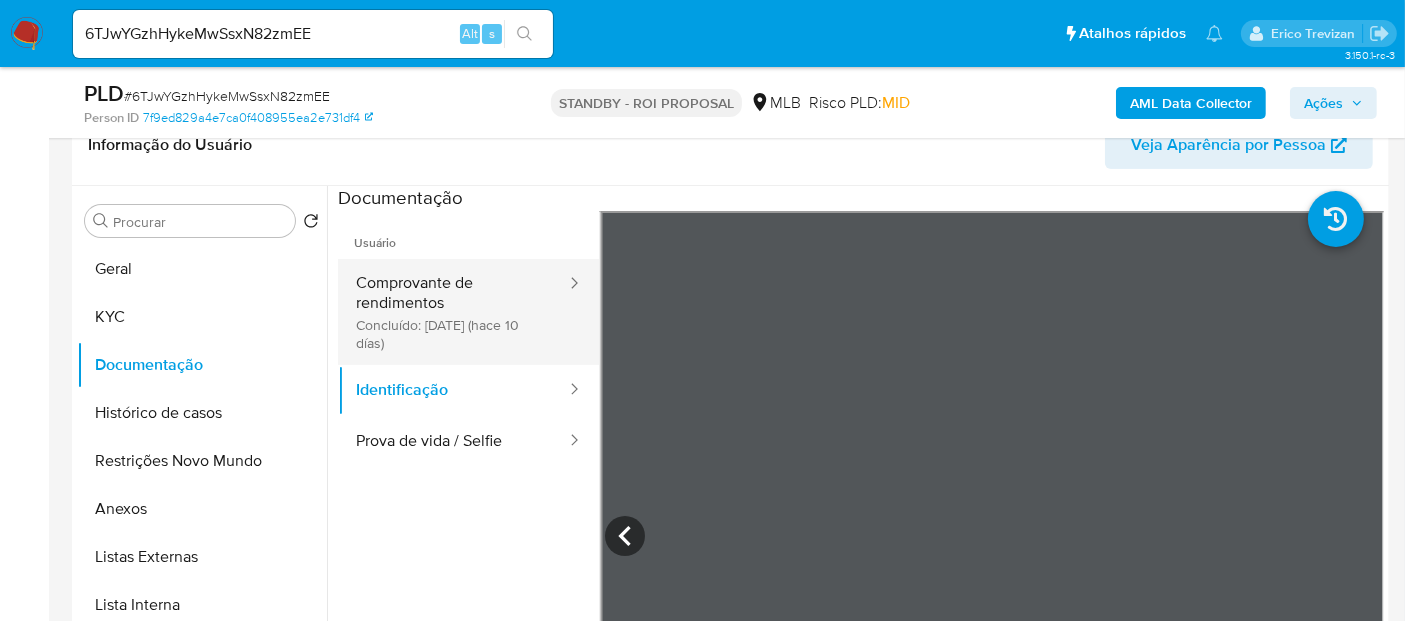 click on "Comprovante de rendimentos Concluído: [DATE] (hace [DAYS] días)" at bounding box center [453, 312] 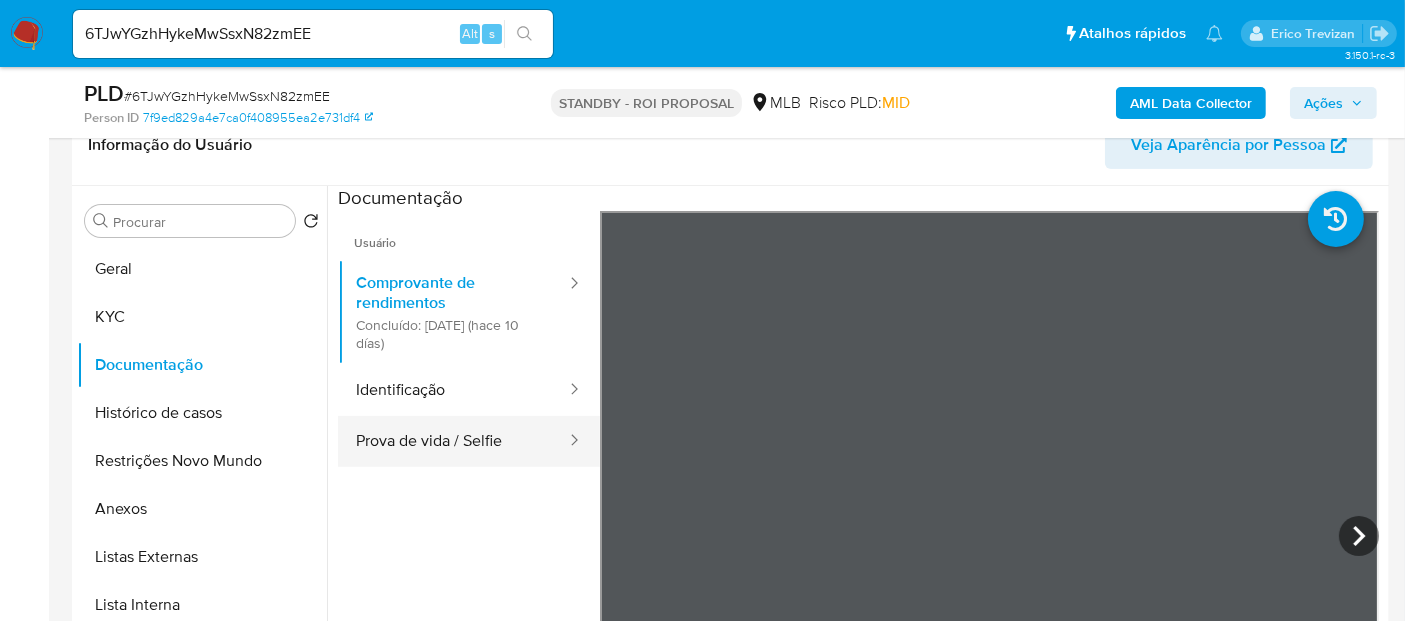 click on "Prova de vida / Selfie" at bounding box center [453, 441] 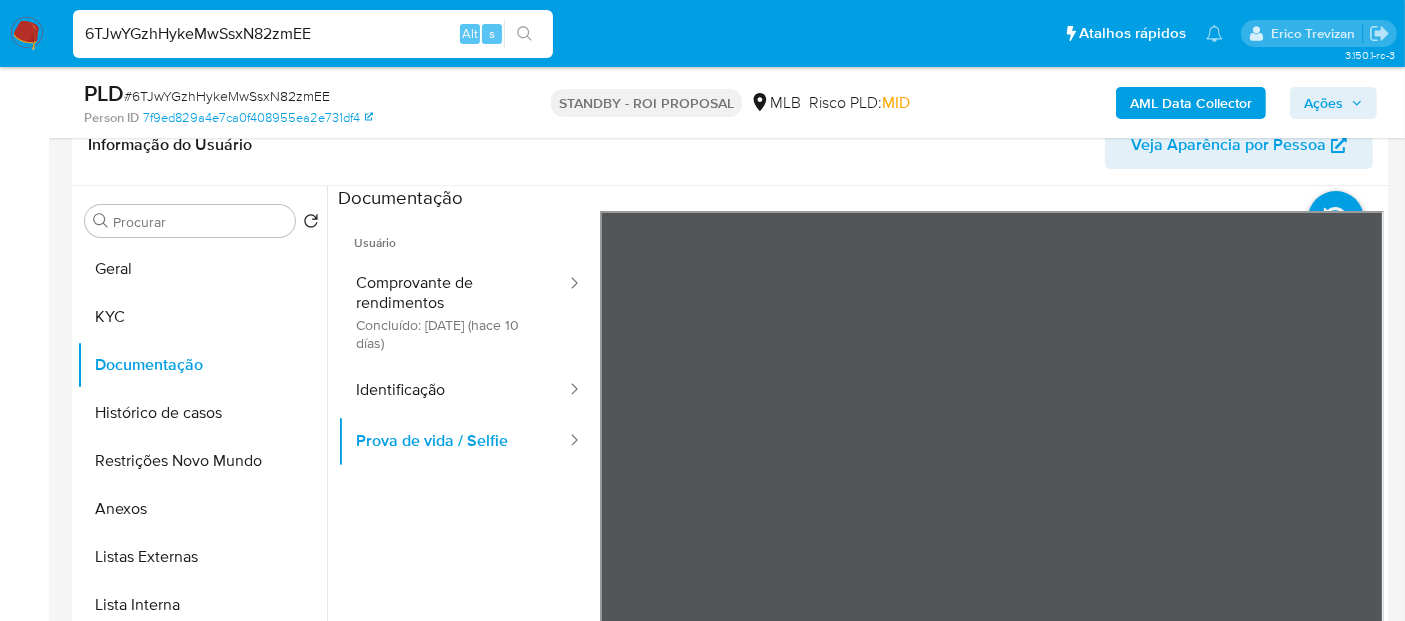 drag, startPoint x: 345, startPoint y: 32, endPoint x: 0, endPoint y: 32, distance: 345 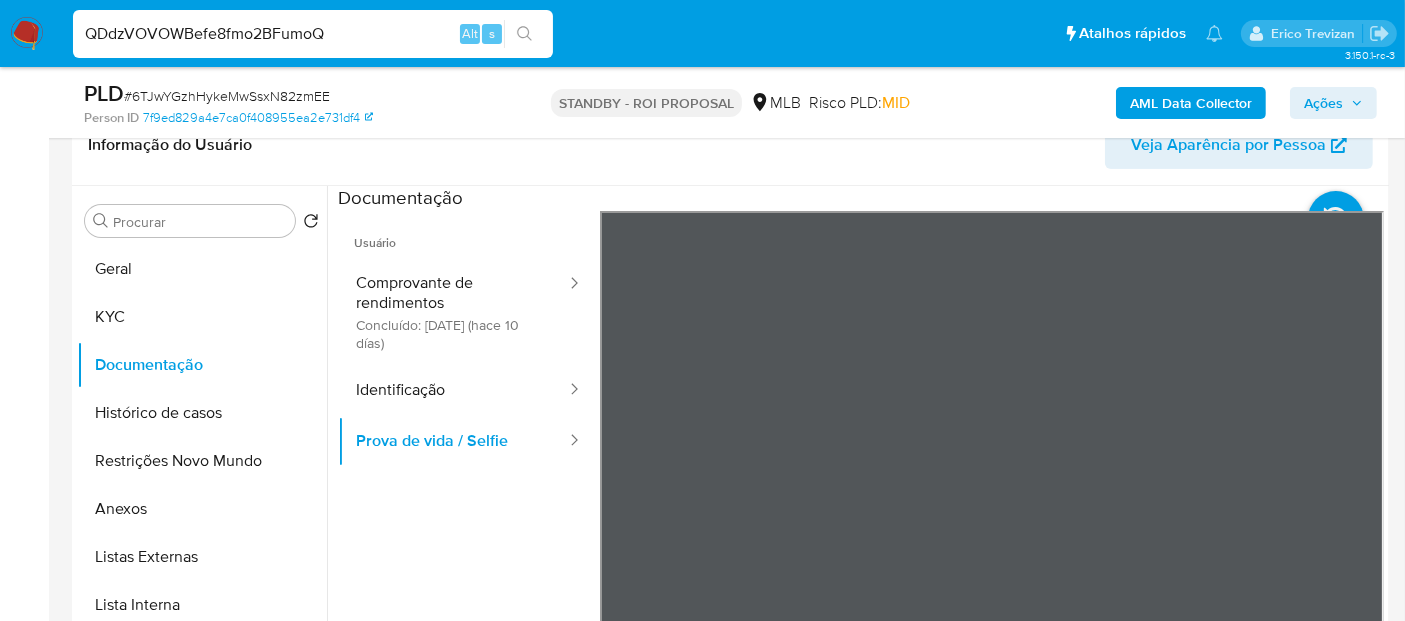 type on "QDdzVOVOWBefe8fmo2BFumoQ" 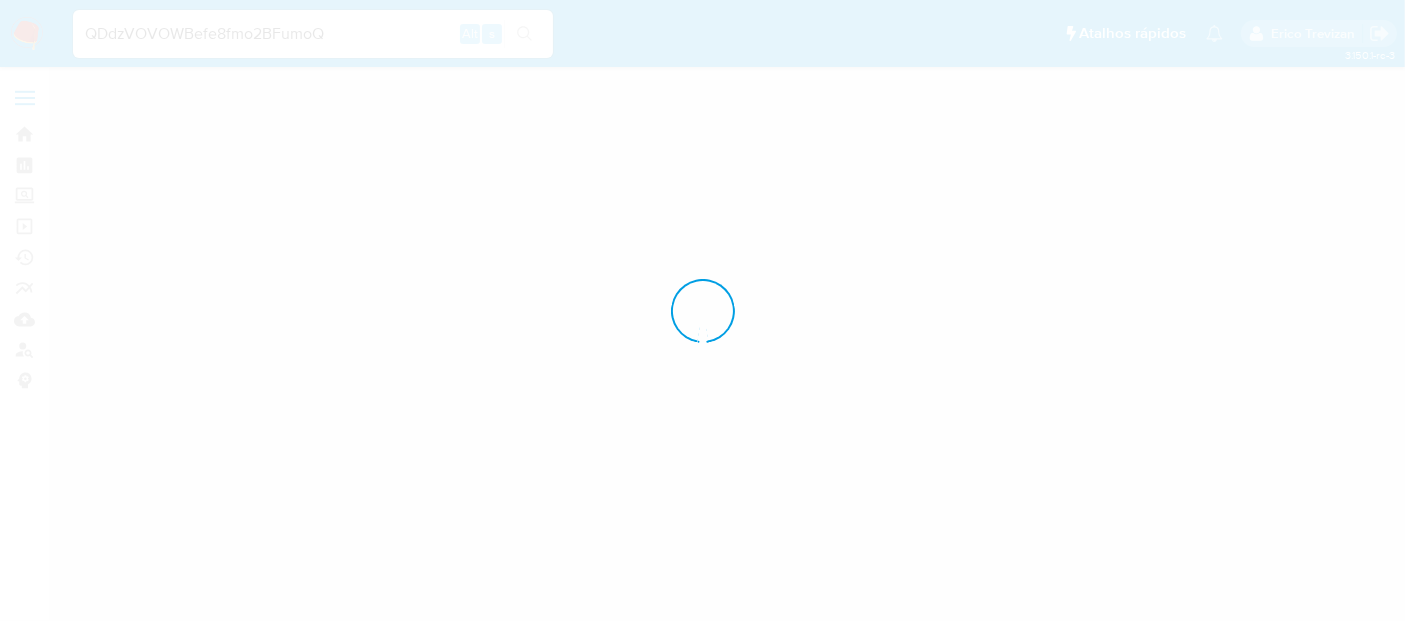 scroll, scrollTop: 0, scrollLeft: 0, axis: both 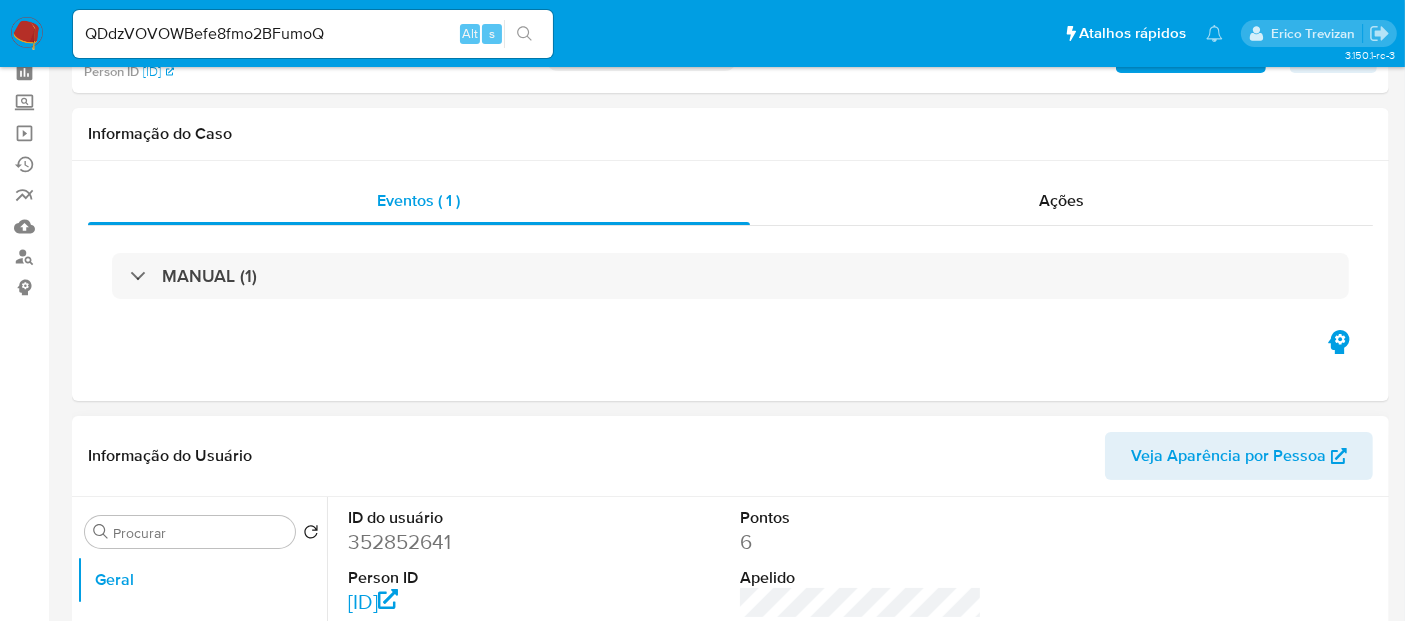 select on "10" 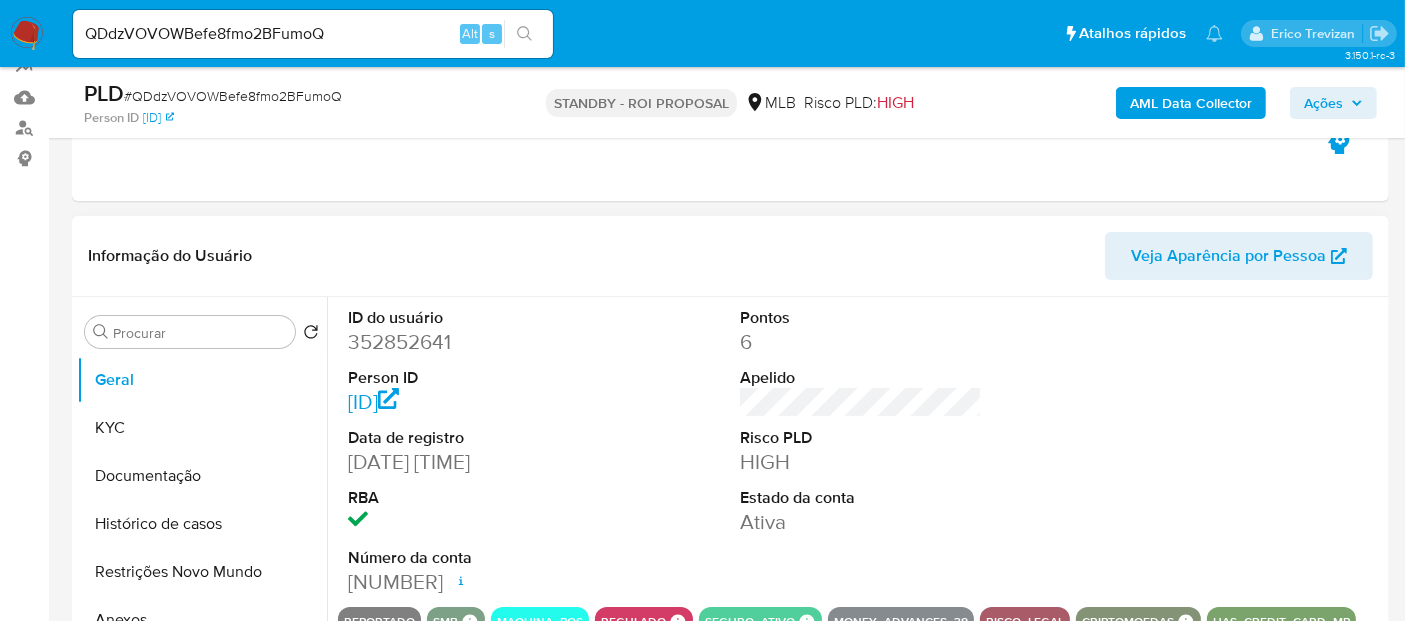 scroll, scrollTop: 333, scrollLeft: 0, axis: vertical 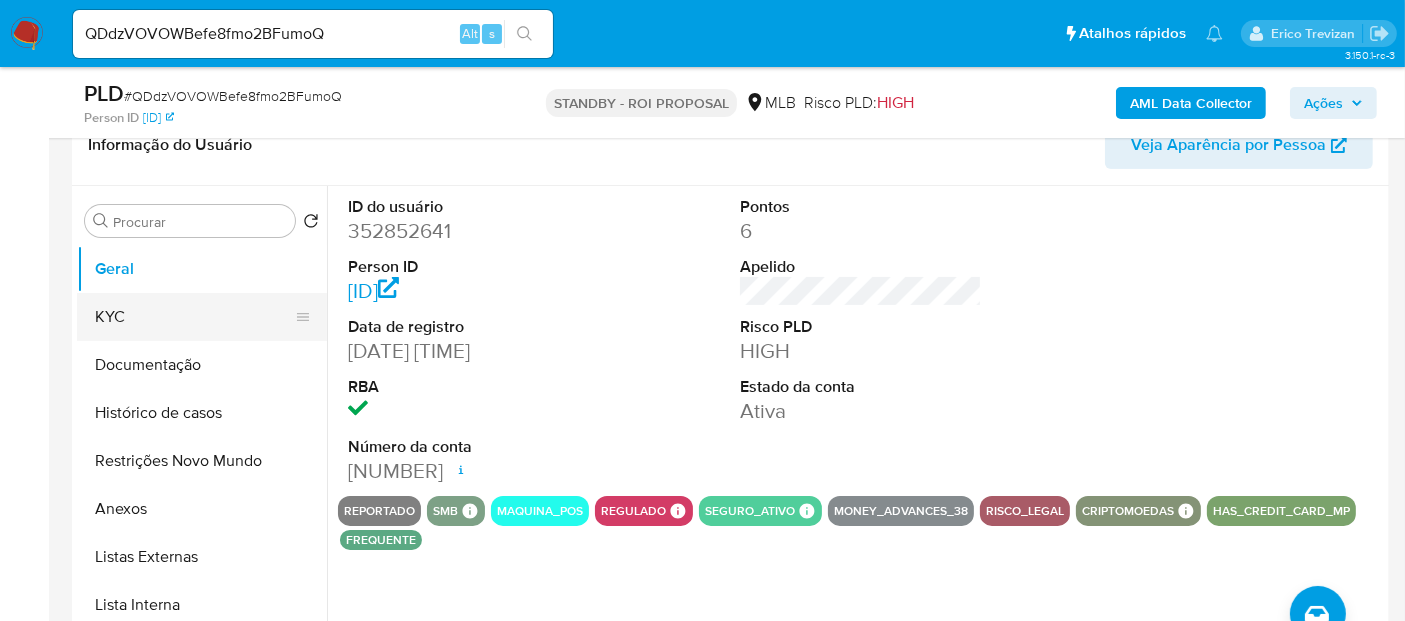 click on "KYC" at bounding box center [194, 317] 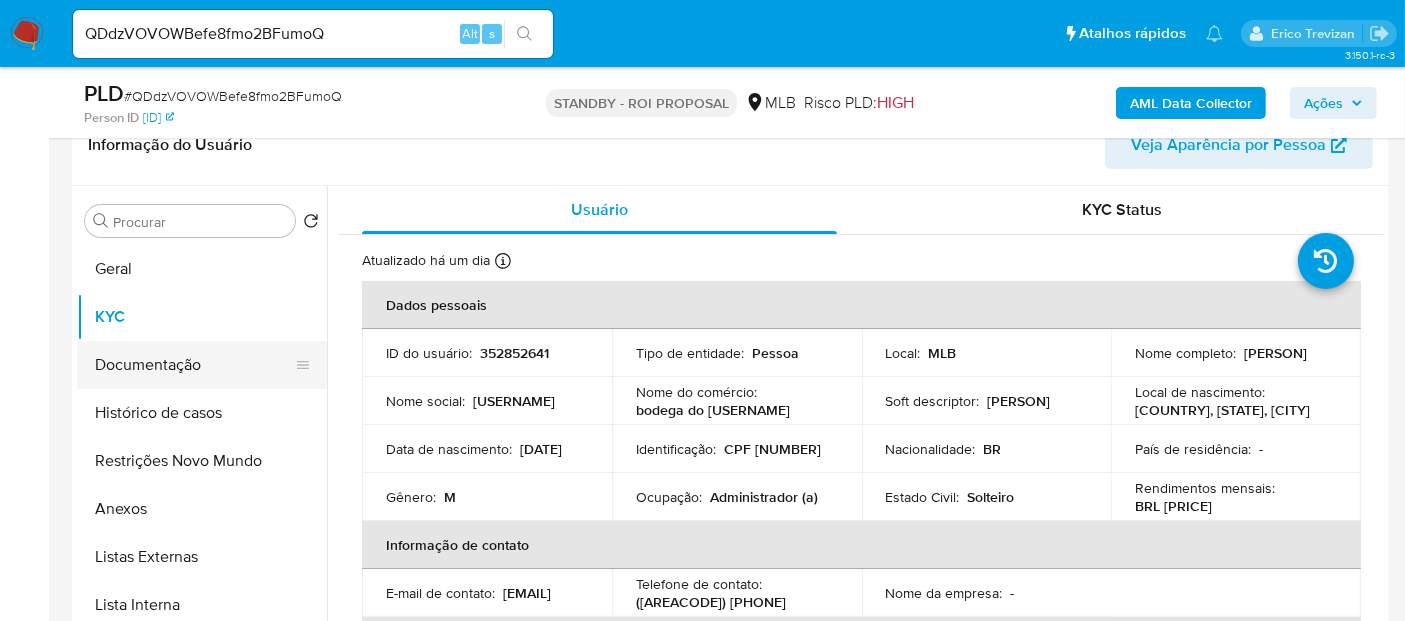 click on "Documentação" at bounding box center (194, 365) 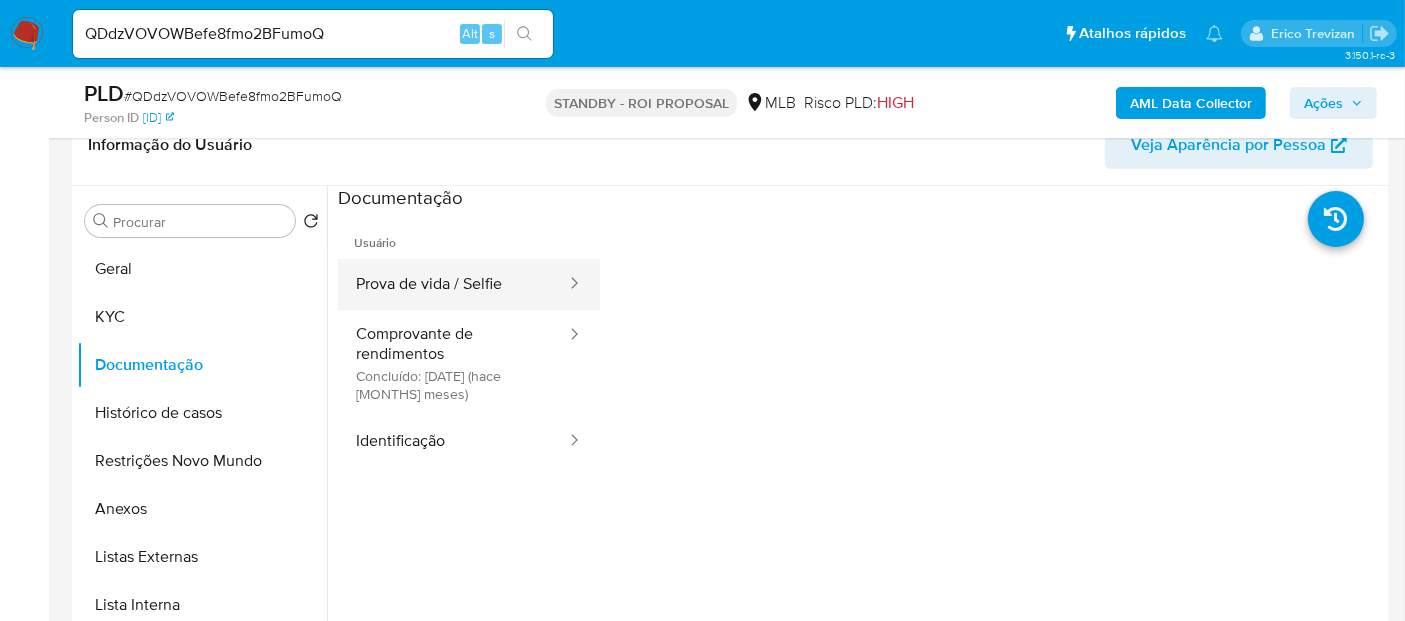 click on "Prova de vida / Selfie" at bounding box center (453, 284) 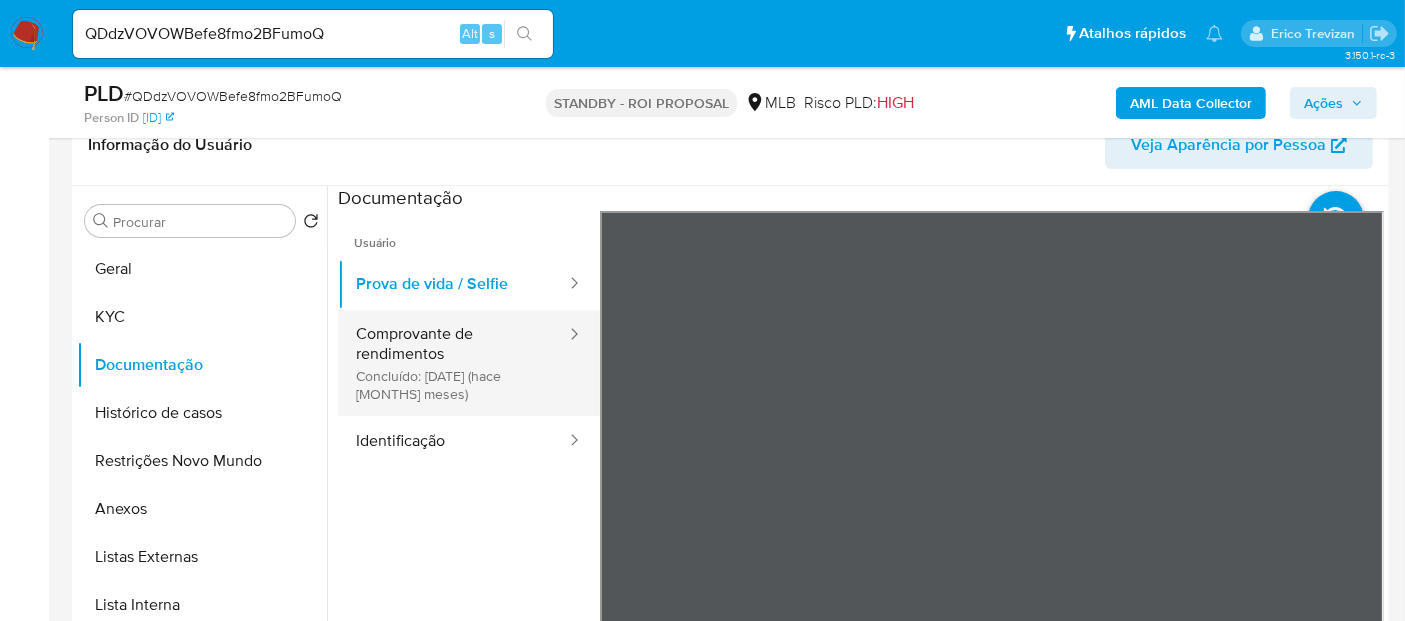 click on "Comprovante de rendimentos Concluído: [DATE] (hace [MONTHS] meses)" at bounding box center [453, 363] 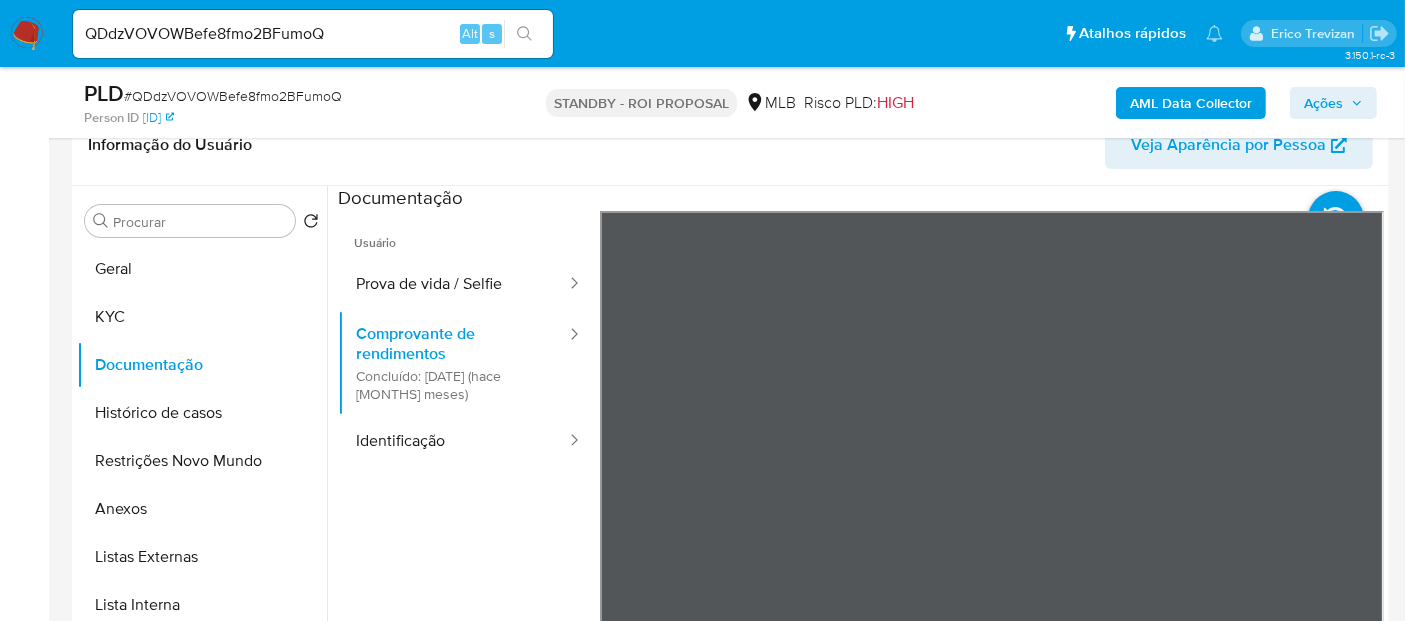 drag, startPoint x: 1369, startPoint y: 238, endPoint x: 1362, endPoint y: 424, distance: 186.13167 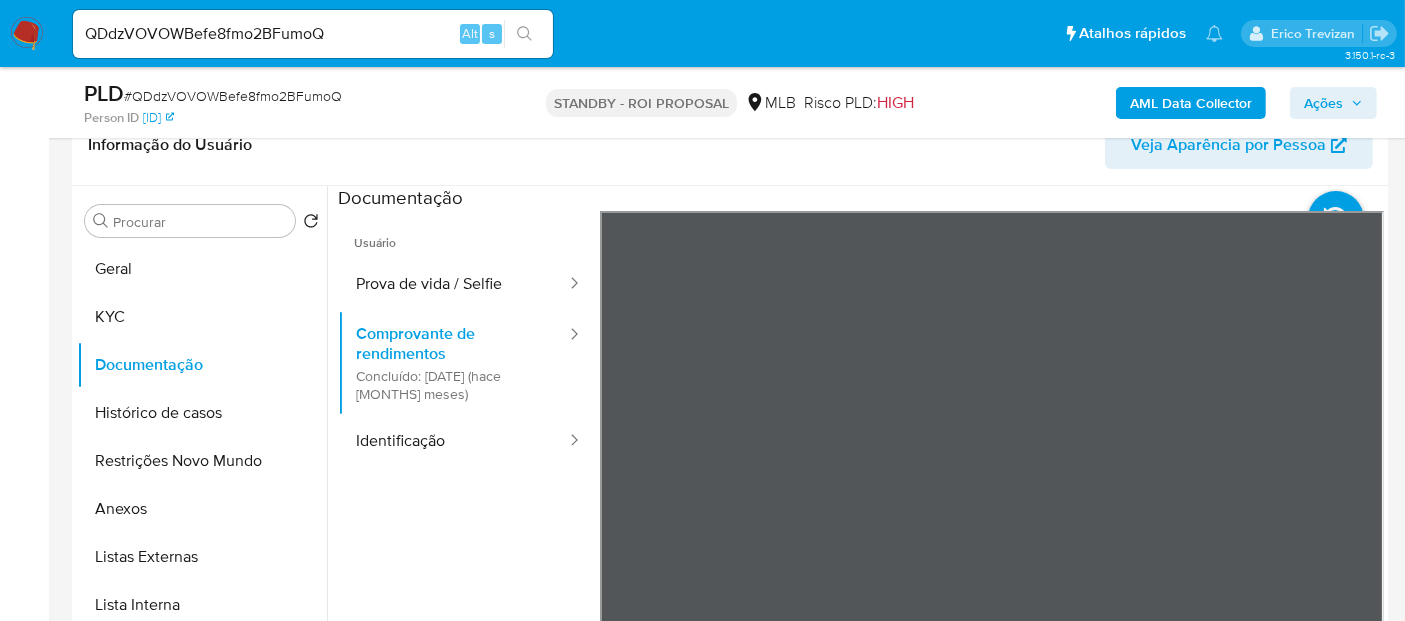 click on "Pausado Ver notificaciones QDdzVOVOWBefe8fmo2BFumoQ Alt s Atalhos rápidos   Presiona las siguientes teclas para acceder a algunas de las funciones Pesquisar caso ou usuário Alt s Voltar para casa Alt h Adicione um comentário Alt c Adicionar um anexo Alt a [PERSON] Bandeja Painel Screening Pesquisa em Listas Watchlist Ferramentas Operações em massa Ejecuções automáticas relatórios Mulan Localizador de pessoas Consolidado 3.150.1-rc-3 Sem atribuição   Asignado el: [DATE] [TIME] Criou: [DATE]   Criou: [DATE] [TIME] - Expira em 22 dias   Expira em [DATE] [TIME] PLD # QDdzVOVOWBefe8fmo2BFumoQ Person ID d7b59d7c9069beb0db54fa0c22b0eecd STANDBY - ROI PROPOSAL  MLB Risco PLD:  HIGH AML Data Collector Ações Informação do Caso Eventos ( 1 ) Ações MANUAL (1) Informação do Usuário Veja Aparência por Pessoa Procurar   Retornar ao pedido padrão Geral KYC Documentação Histórico de casos Restrições Novo Mundo Anexos Listas Externas Lista Interna Marcas AML Cartões Items" at bounding box center (702, 1502) 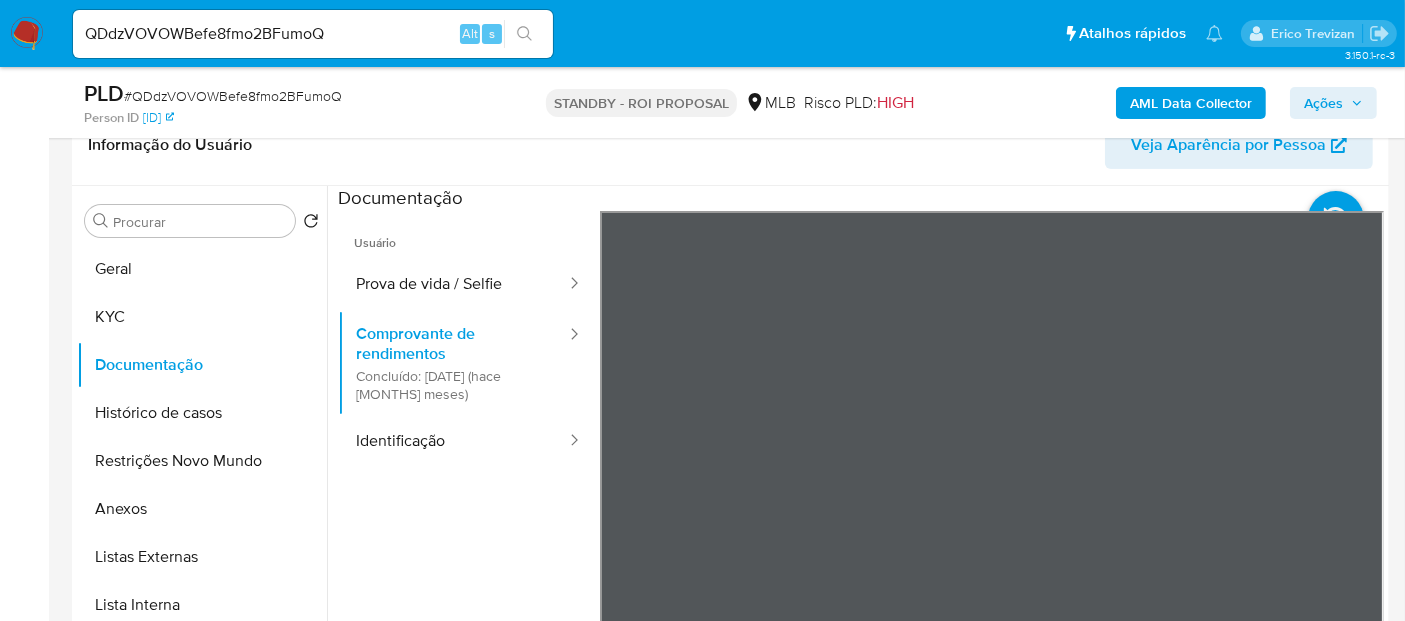 scroll, scrollTop: 1974, scrollLeft: 0, axis: vertical 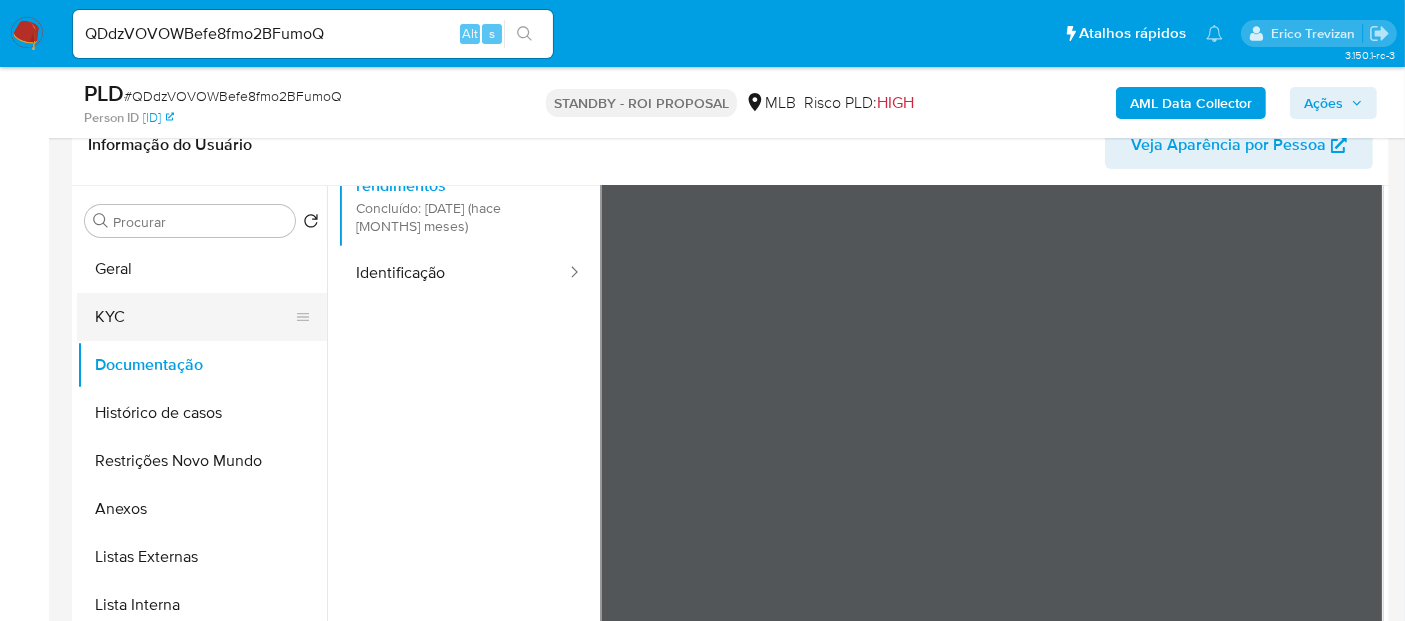 drag, startPoint x: 118, startPoint y: 313, endPoint x: 219, endPoint y: 315, distance: 101.0198 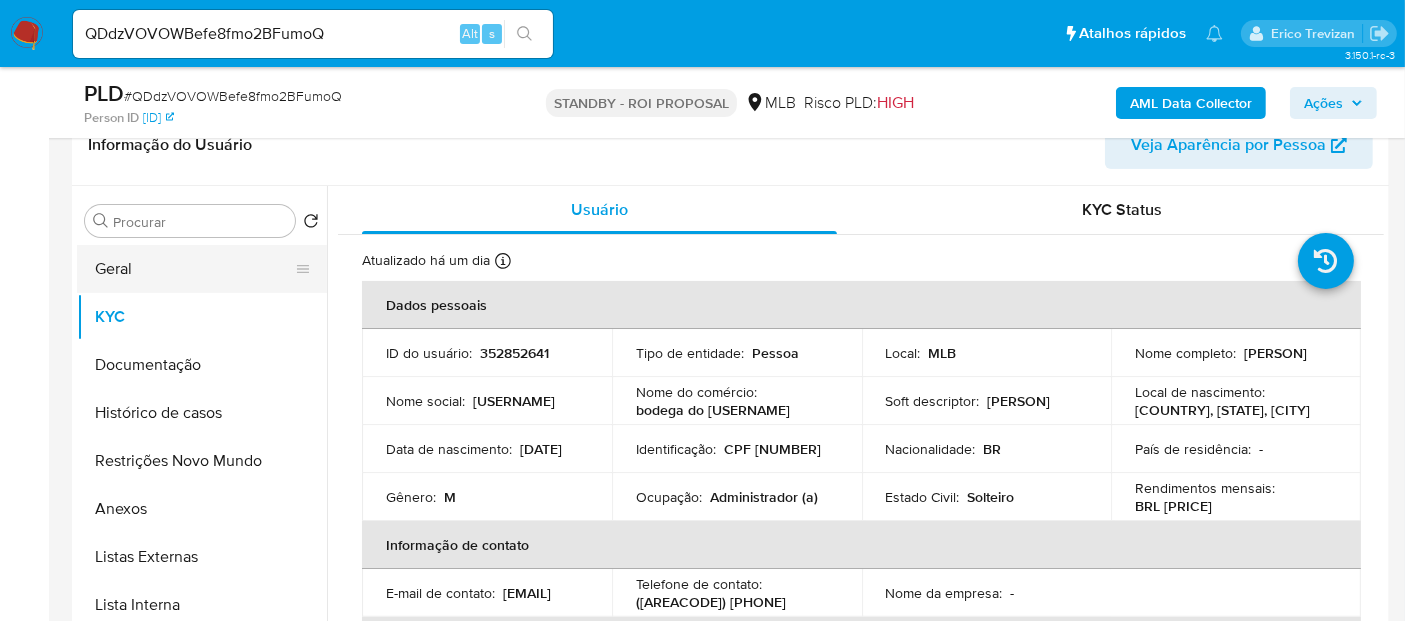 click on "Geral" at bounding box center [194, 269] 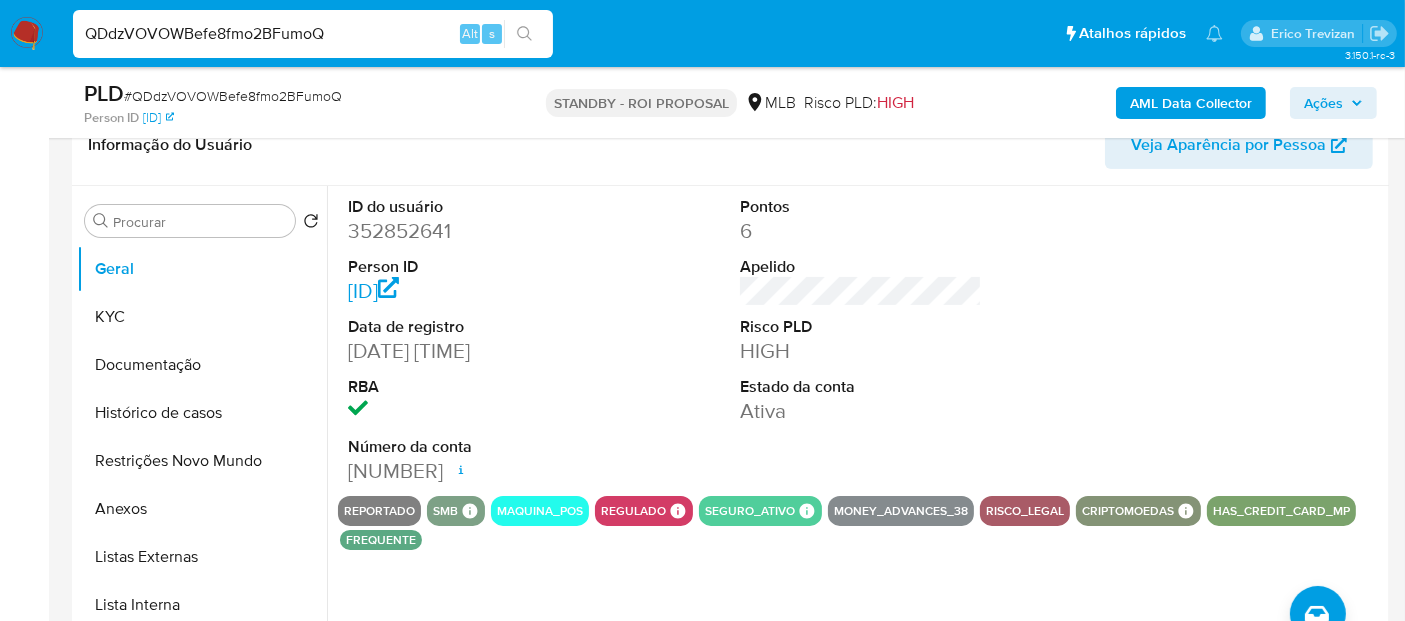 drag, startPoint x: 354, startPoint y: 30, endPoint x: 0, endPoint y: 52, distance: 354.68295 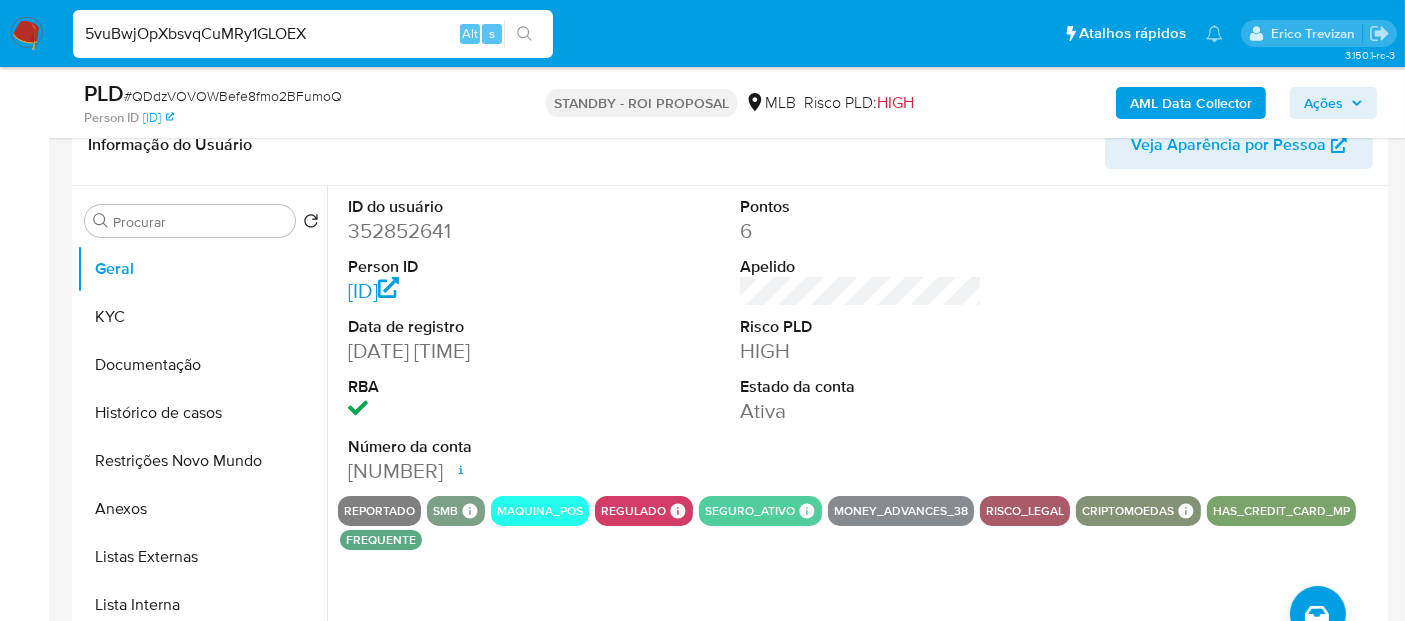 type on "5vuBwjOpXbsvqCuMRy1GLOEX" 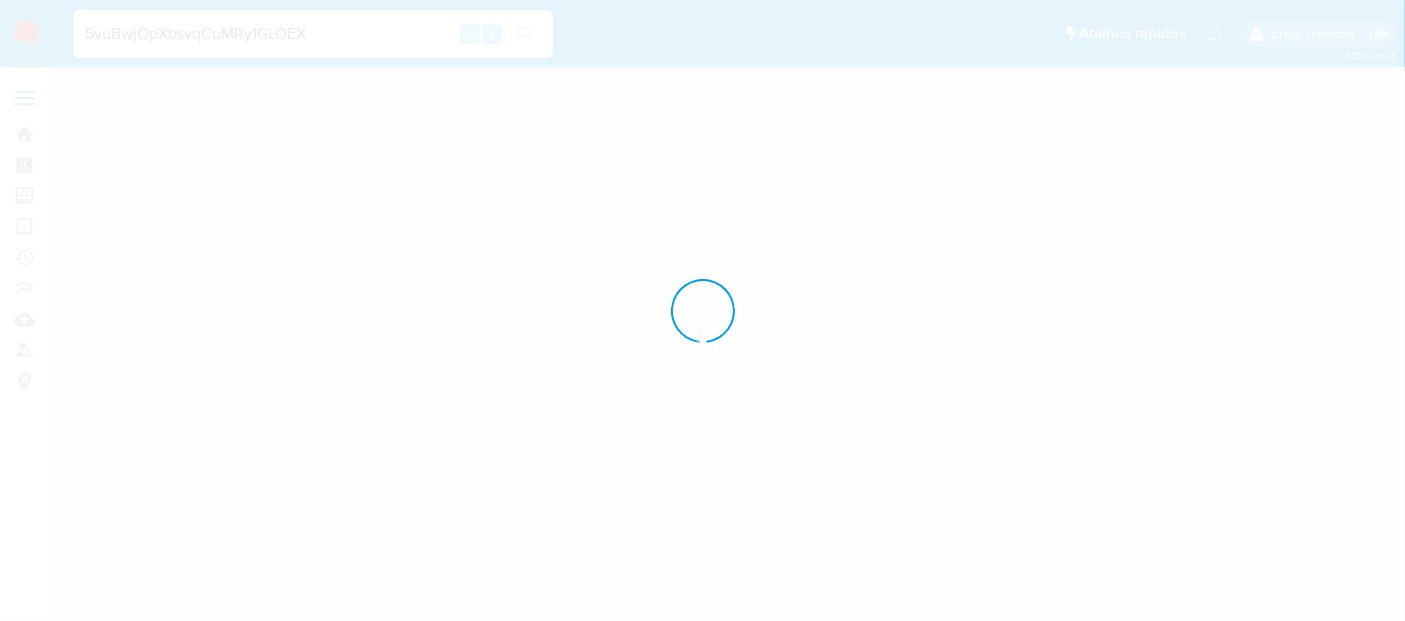 scroll, scrollTop: 0, scrollLeft: 0, axis: both 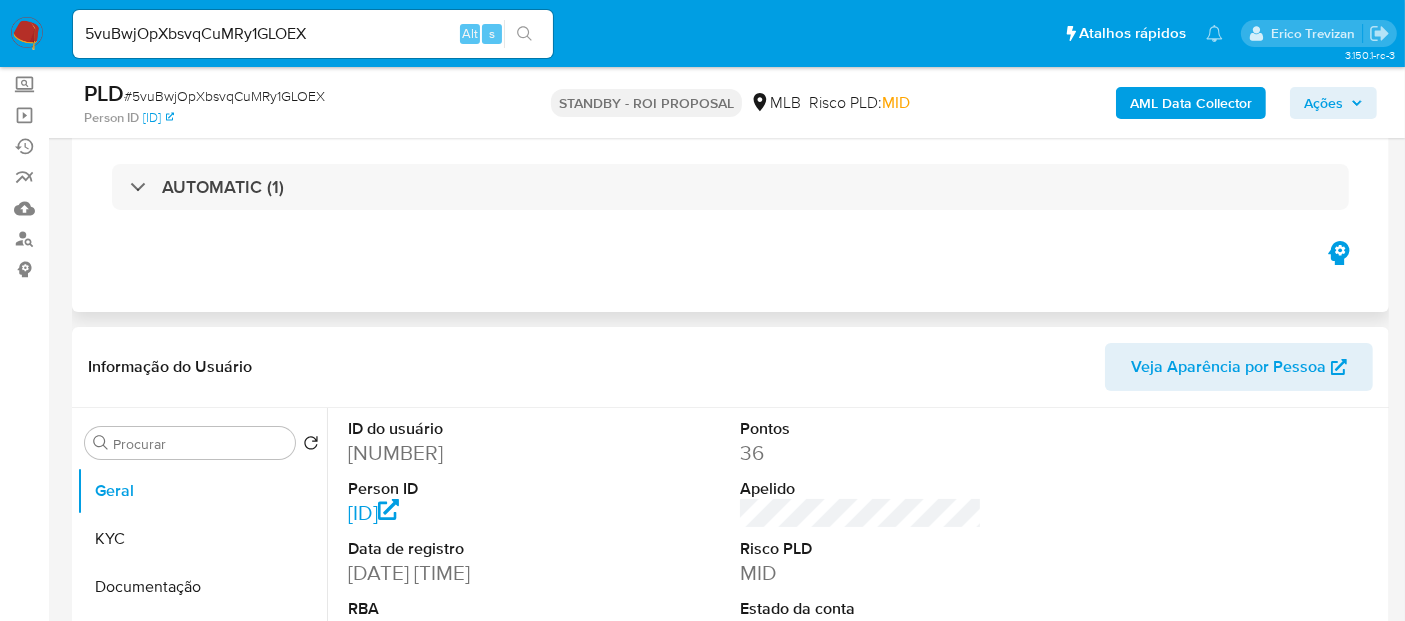 select on "10" 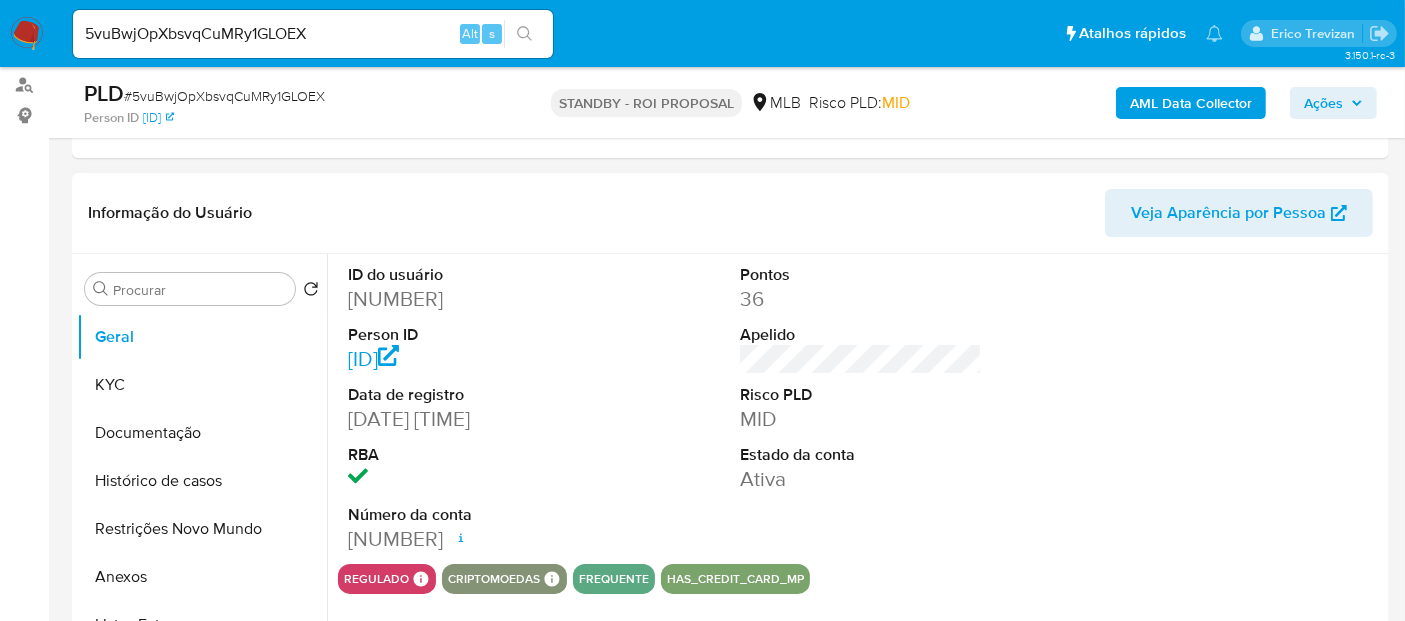 scroll, scrollTop: 333, scrollLeft: 0, axis: vertical 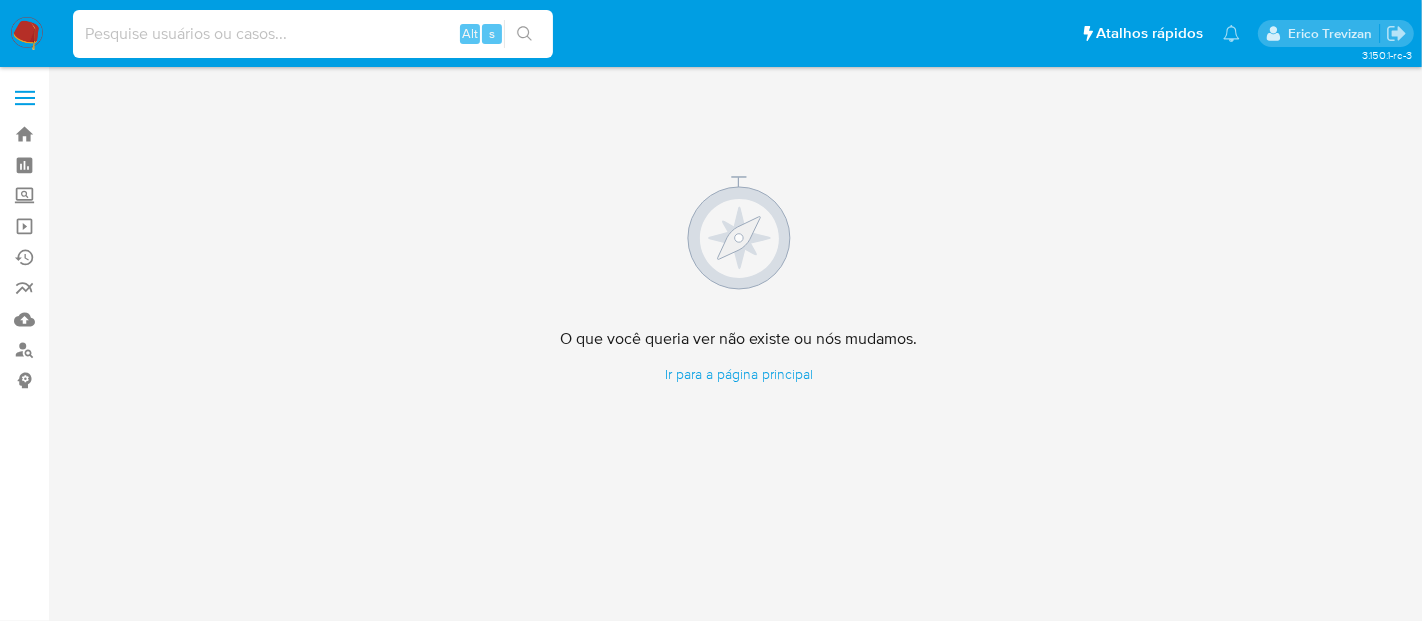 click at bounding box center (313, 34) 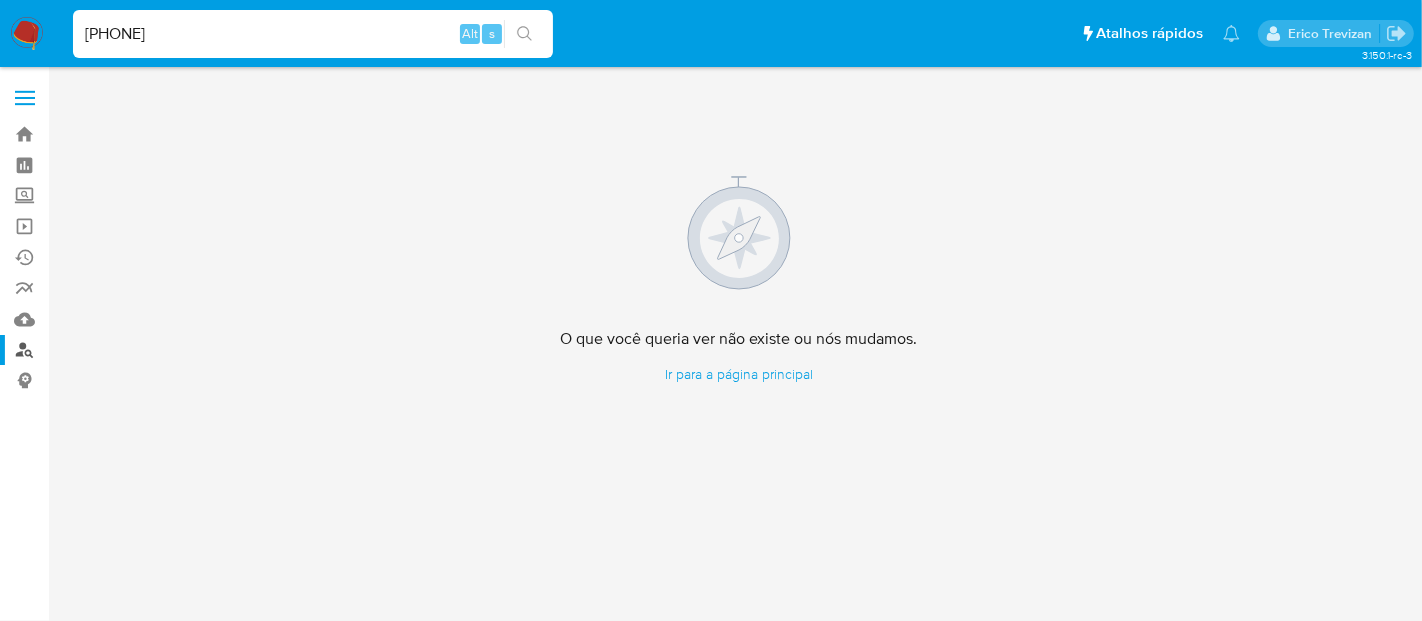 type on "[PHONE]" 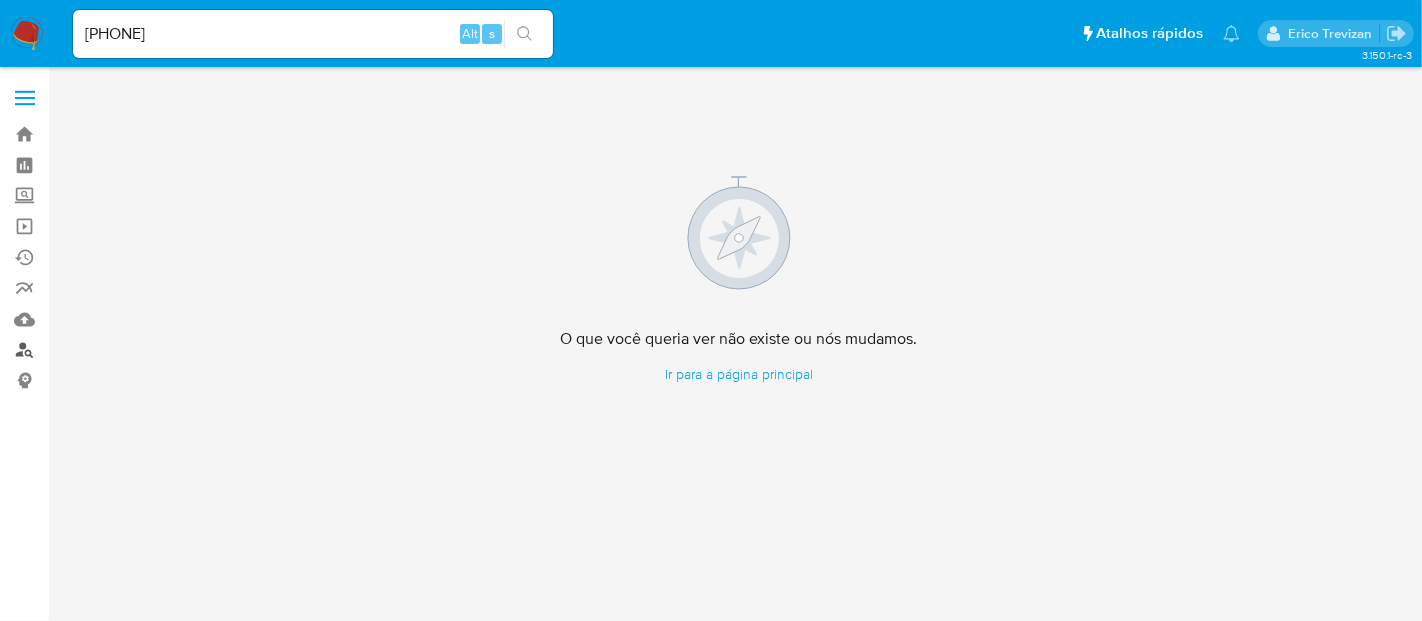click on "Localizador de pessoas" at bounding box center (119, 350) 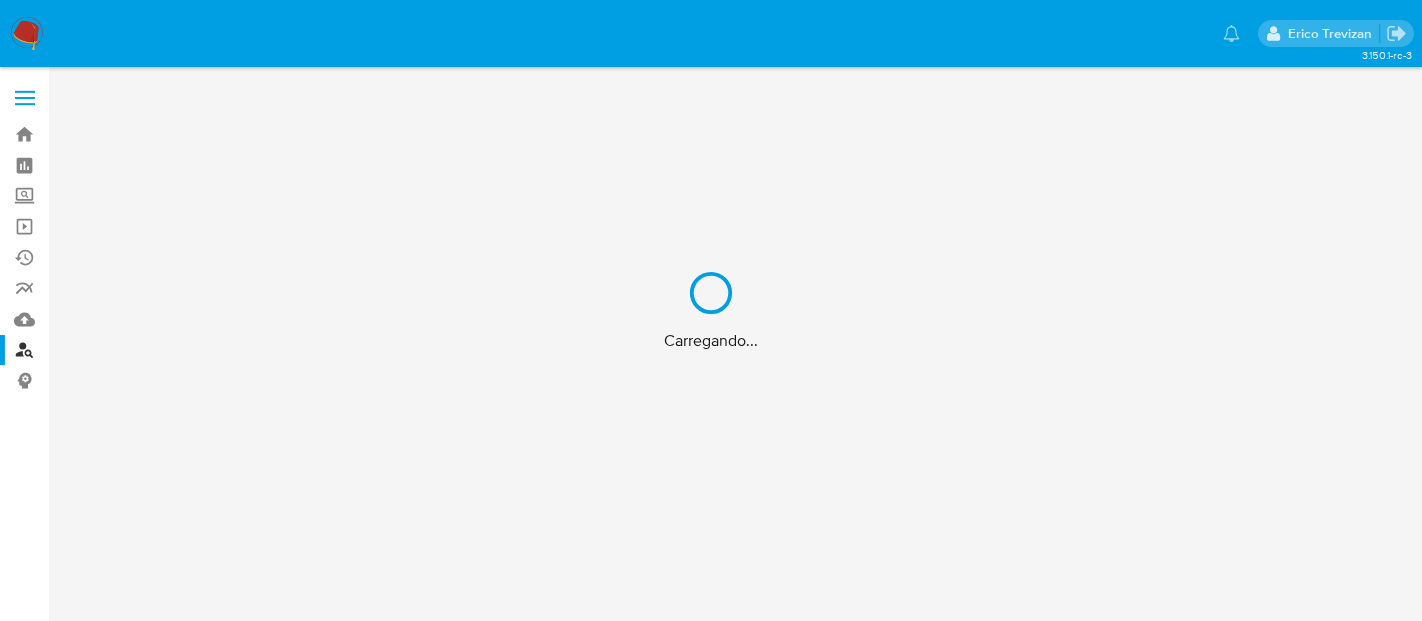 scroll, scrollTop: 0, scrollLeft: 0, axis: both 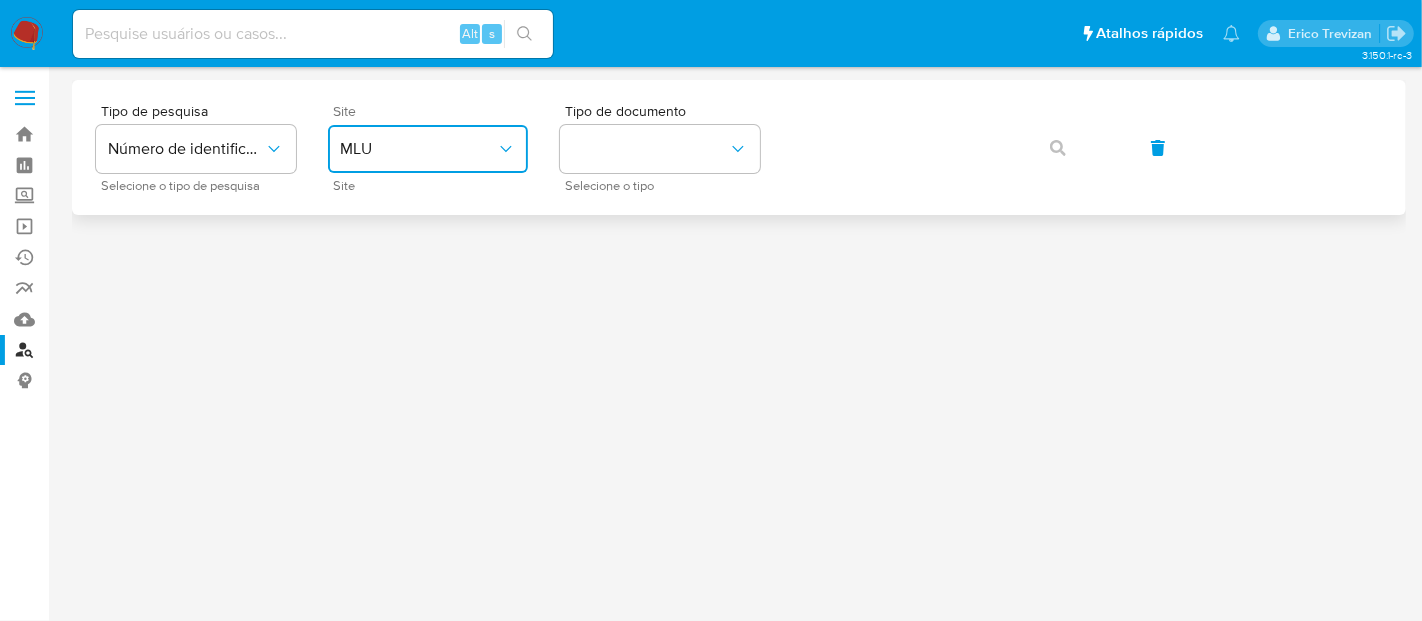 click 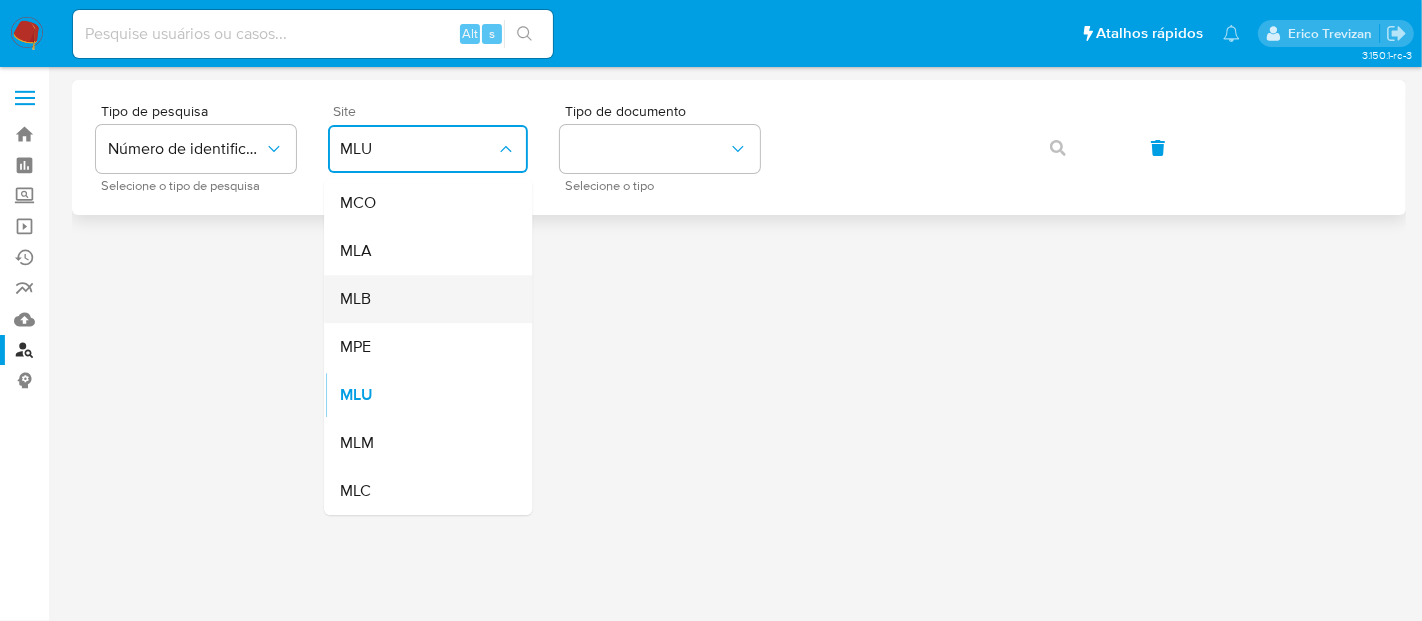 click on "MLB" at bounding box center (422, 299) 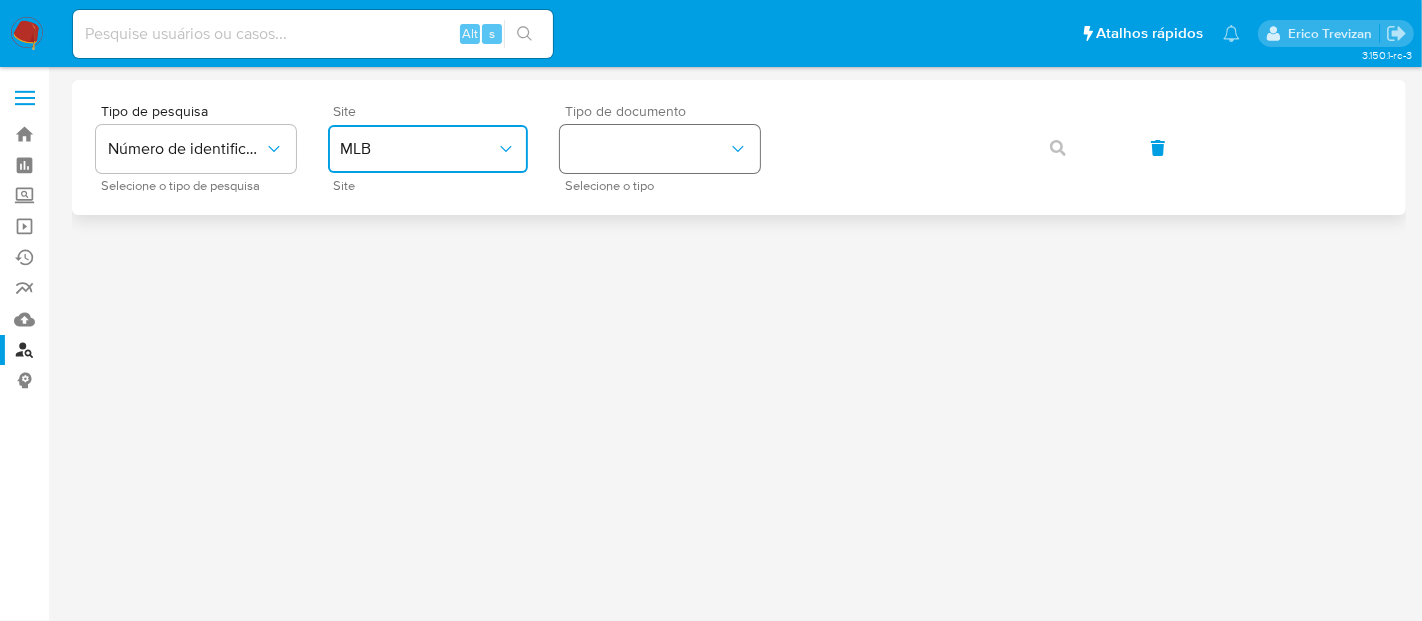 click 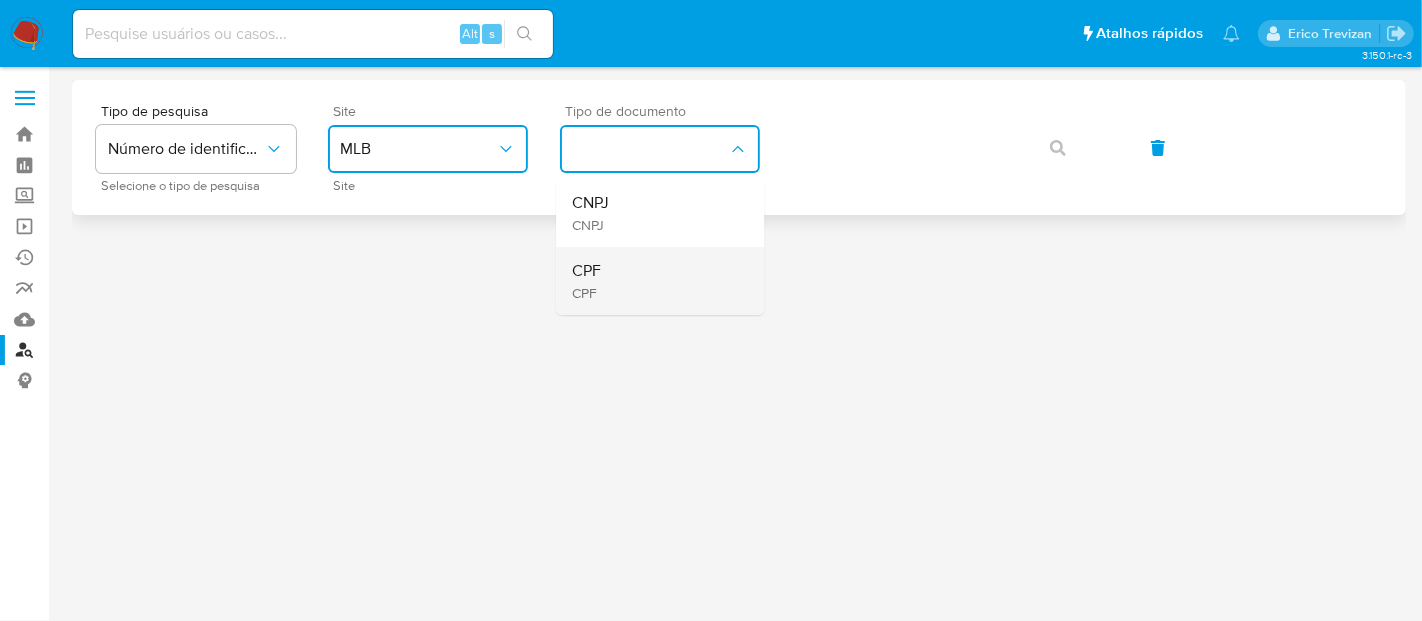 click on "CPF CPF" at bounding box center [654, 281] 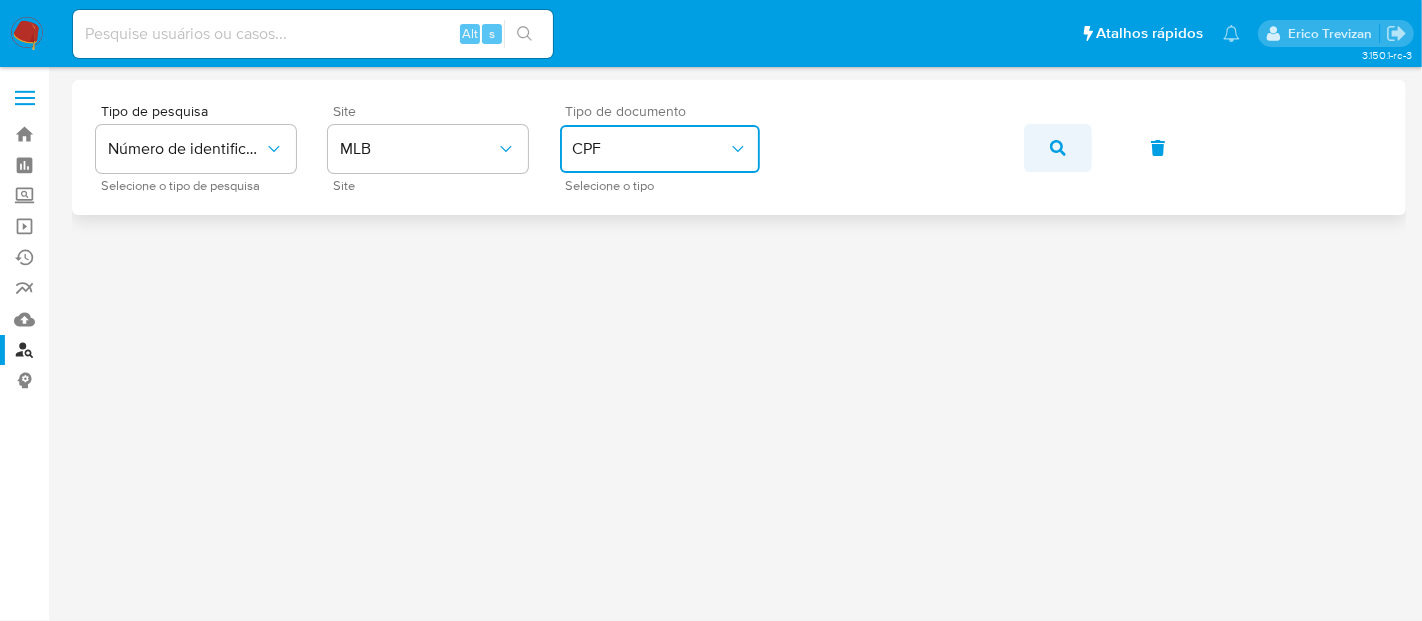 click 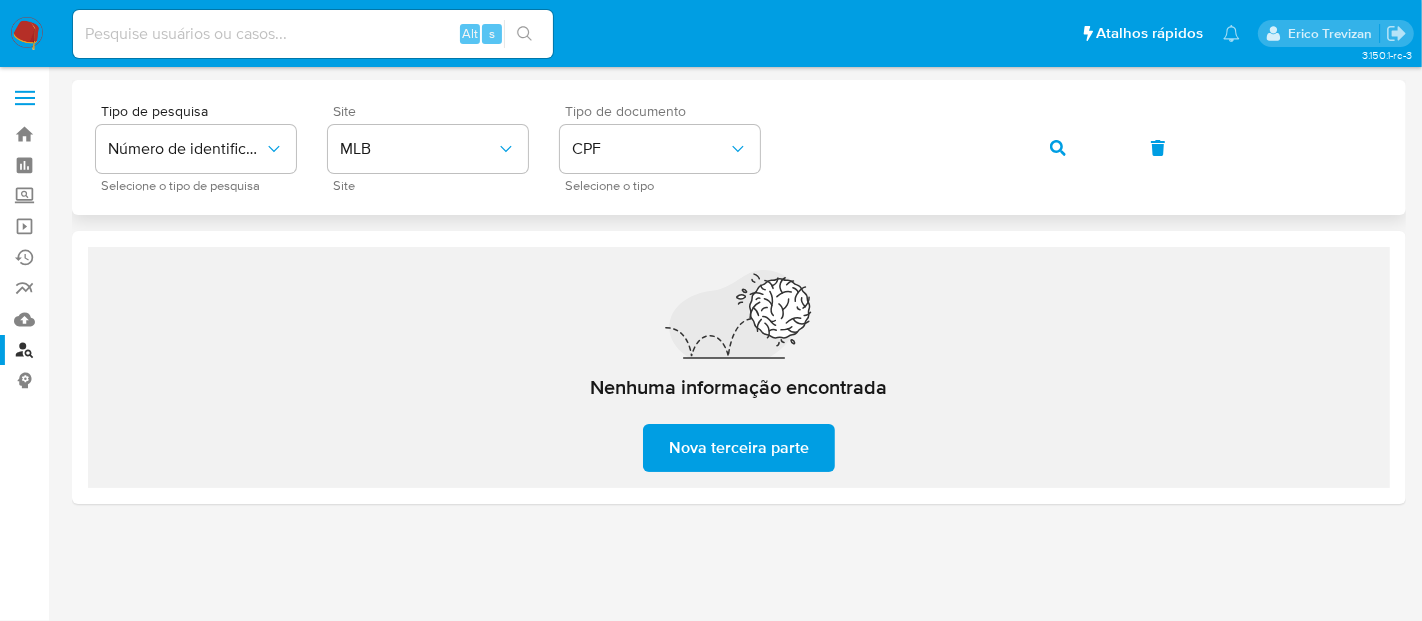 click on "Tipo de pesquisa Número de identificação Selecione o tipo de pesquisa Site MLB Site Tipo de documento CPF Selecione o tipo" at bounding box center (739, 147) 